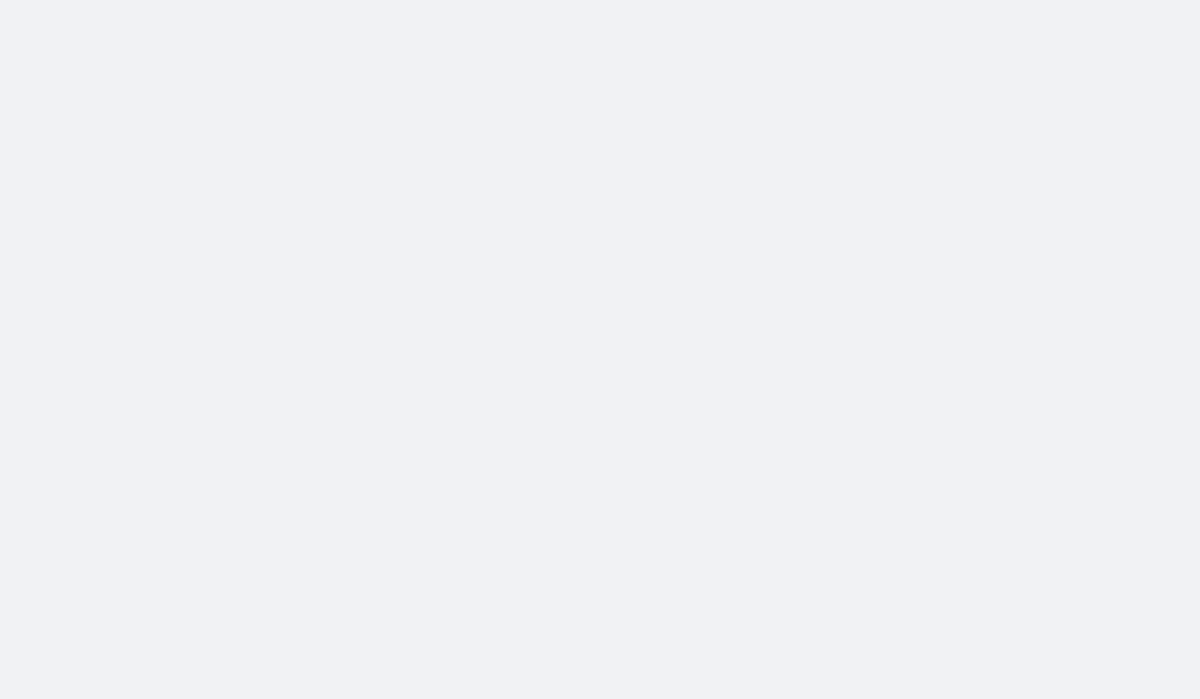 scroll, scrollTop: 0, scrollLeft: 0, axis: both 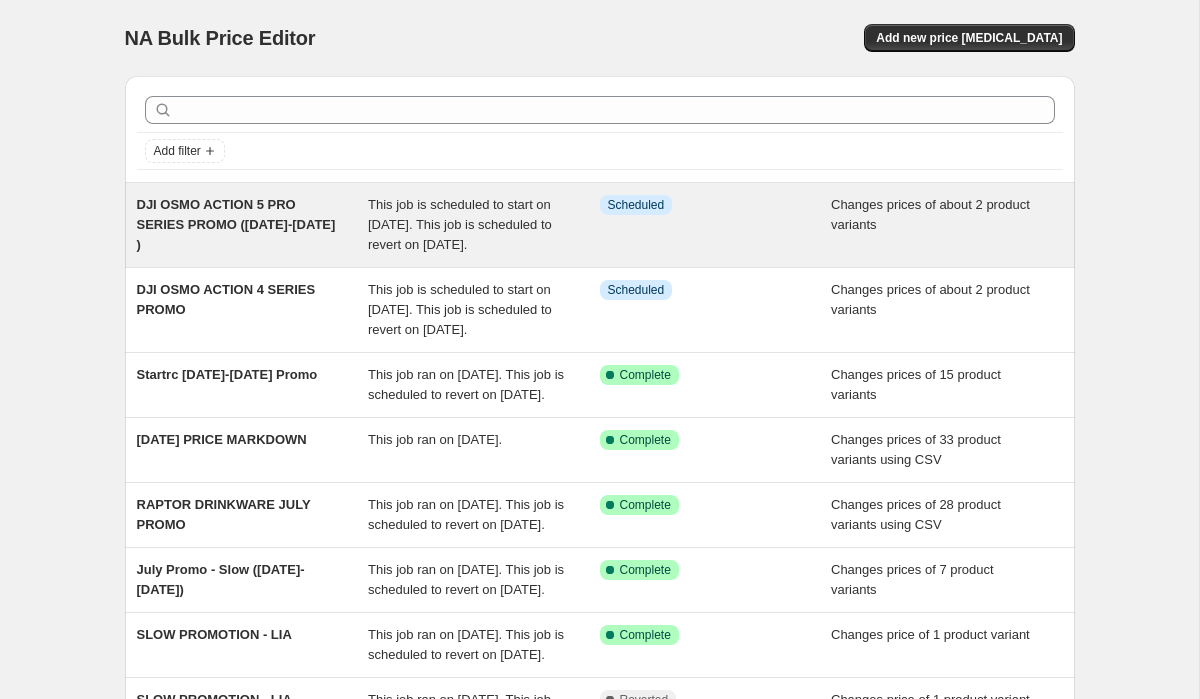 click on "This job is scheduled to start on [DATE]. This job is scheduled to revert on [DATE]." at bounding box center (460, 224) 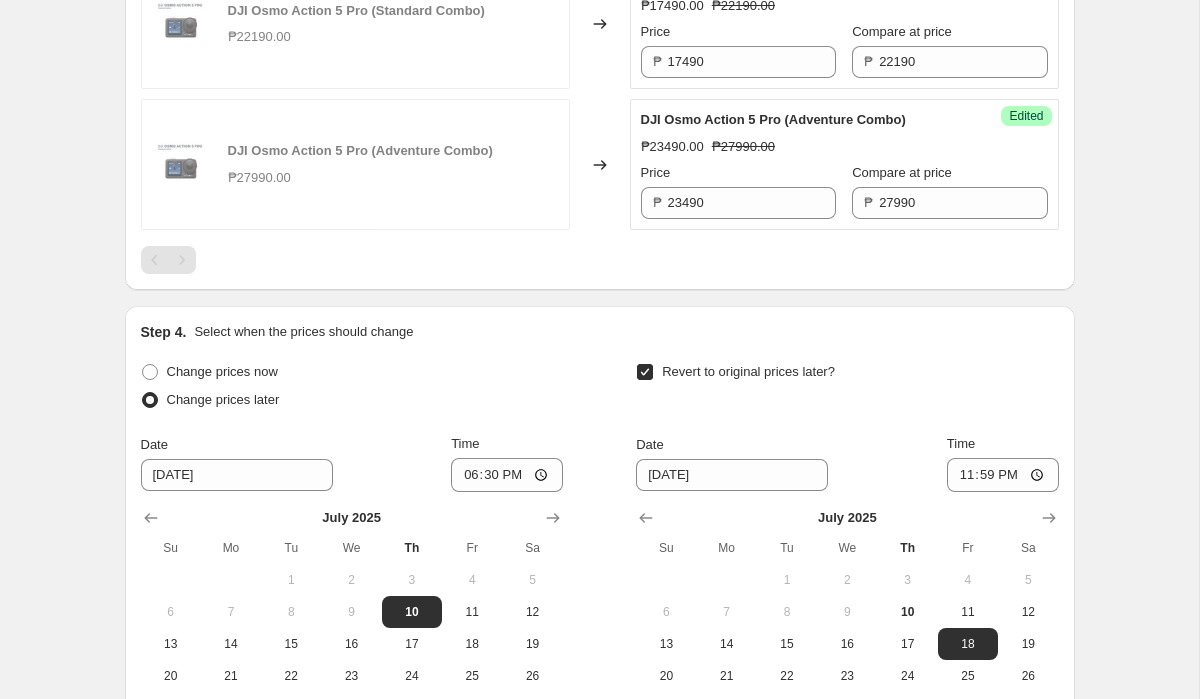 scroll, scrollTop: 1253, scrollLeft: 0, axis: vertical 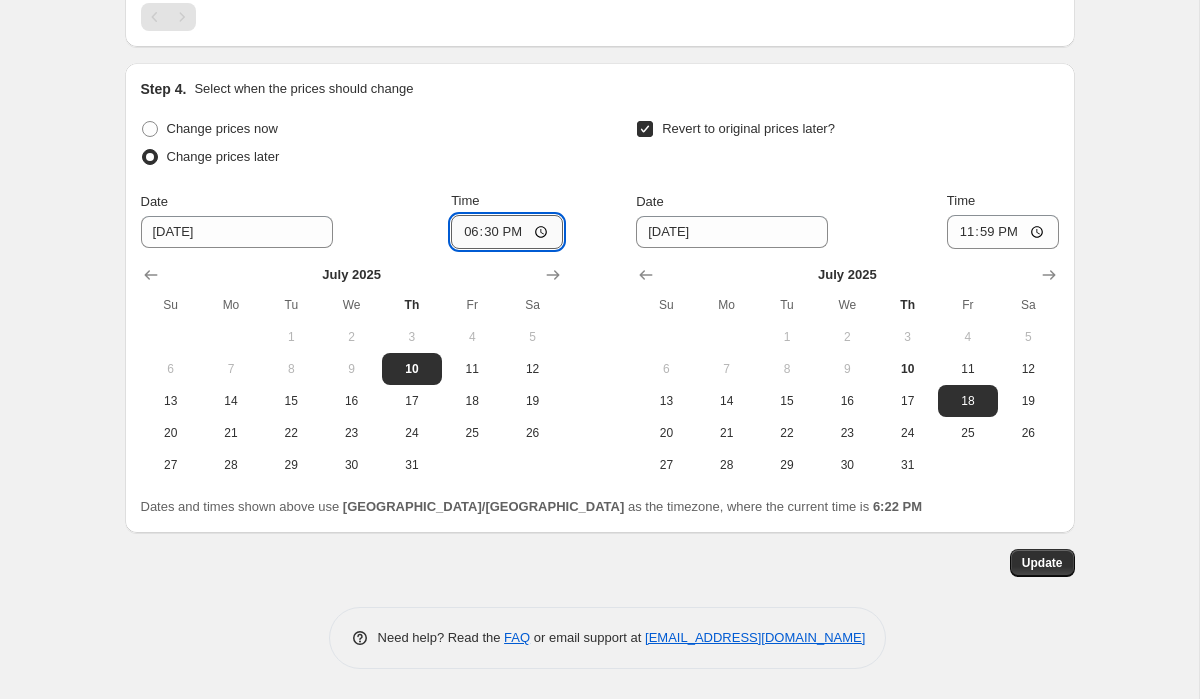 click on "18:30" at bounding box center [507, 232] 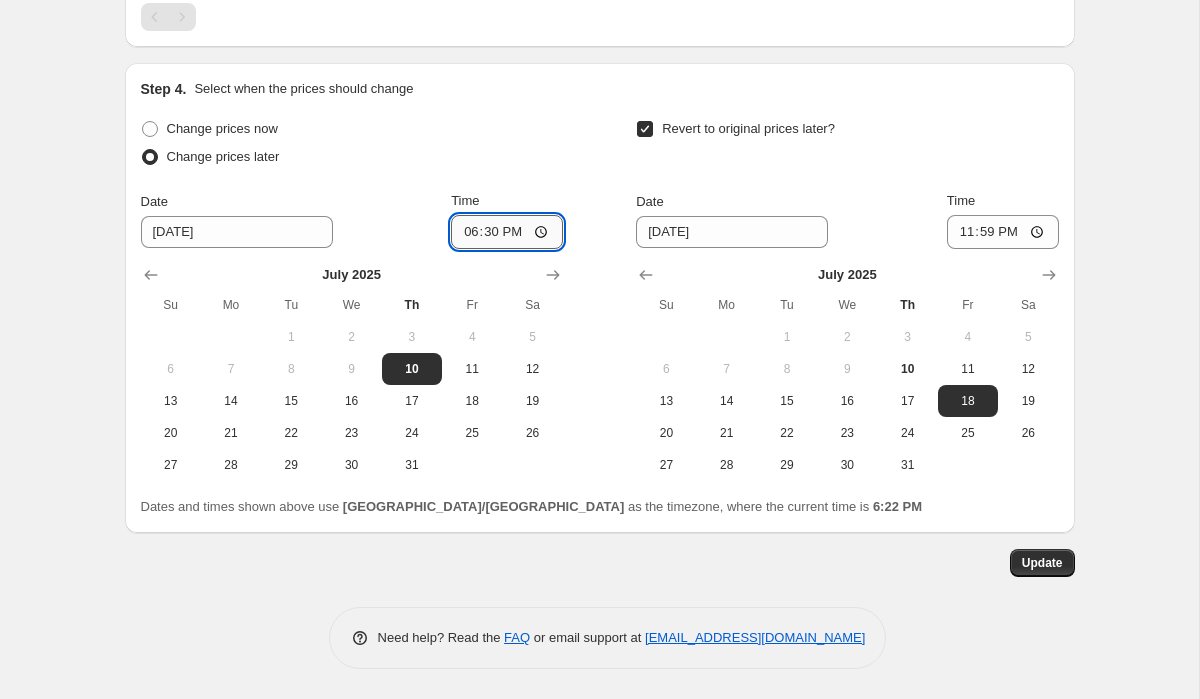 type on "19:30" 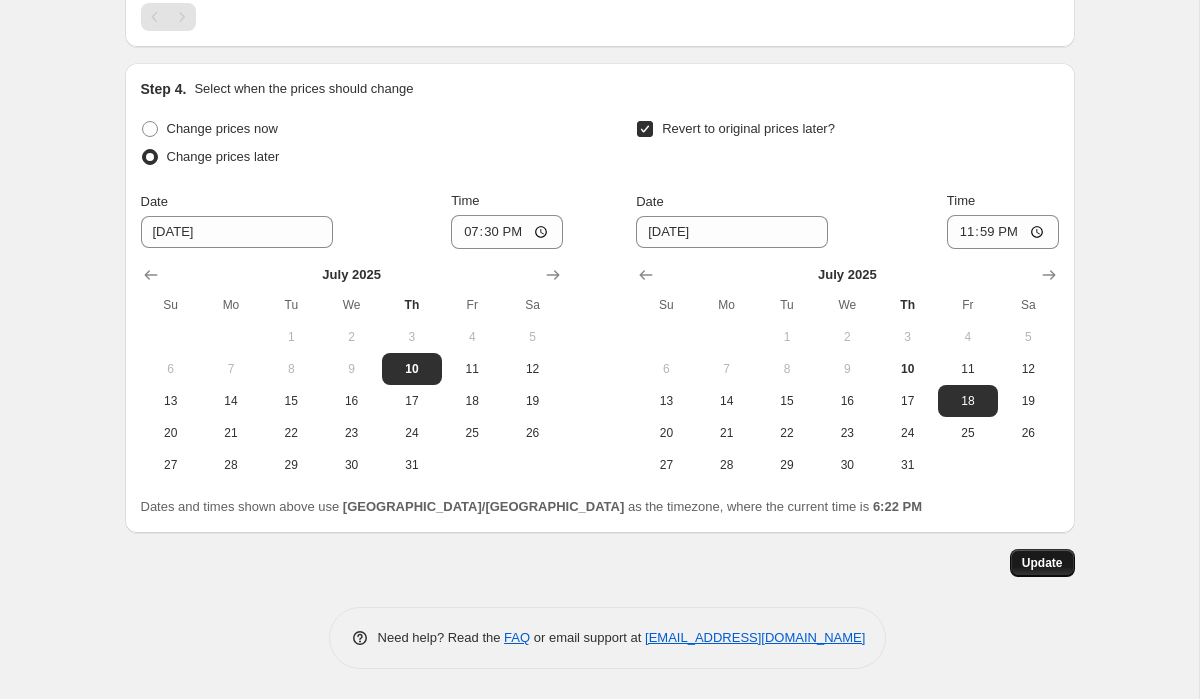 click on "Update" at bounding box center (1042, 563) 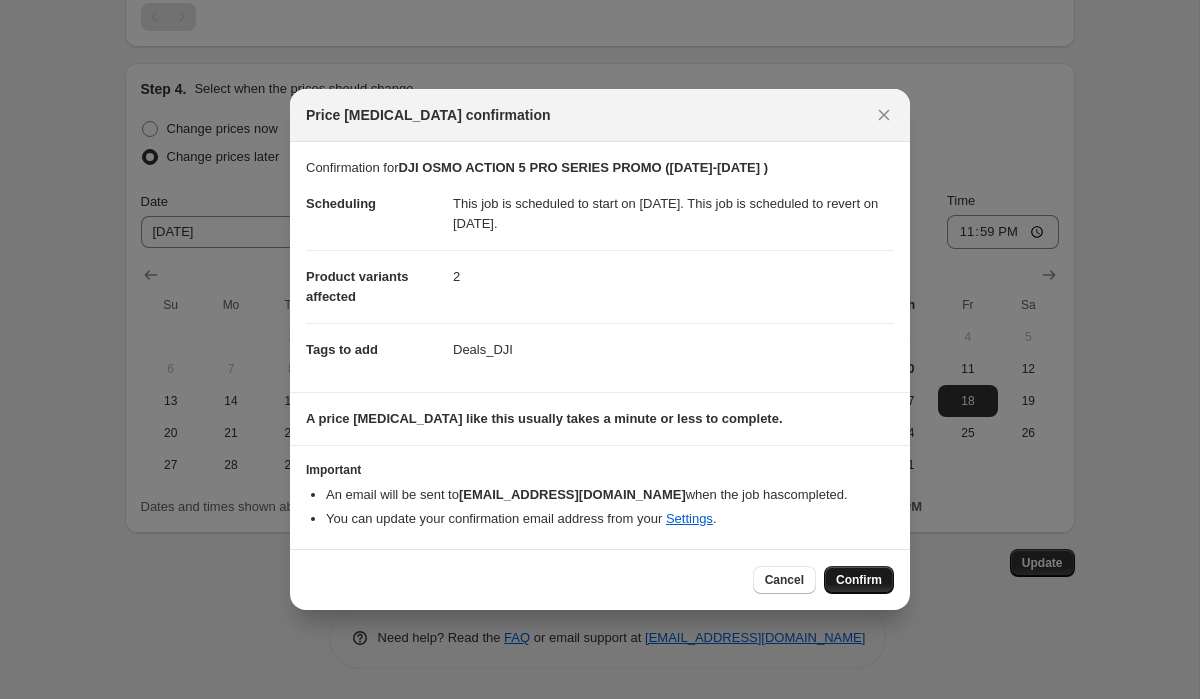 click on "Confirm" at bounding box center (859, 580) 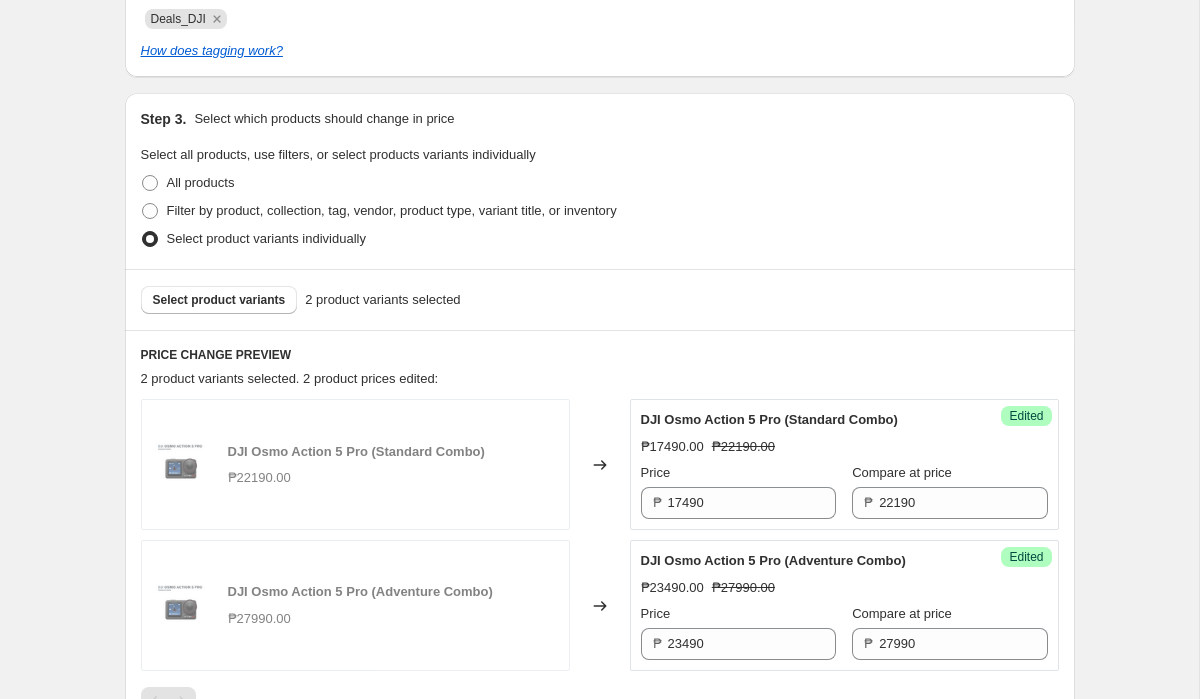 scroll, scrollTop: 0, scrollLeft: 0, axis: both 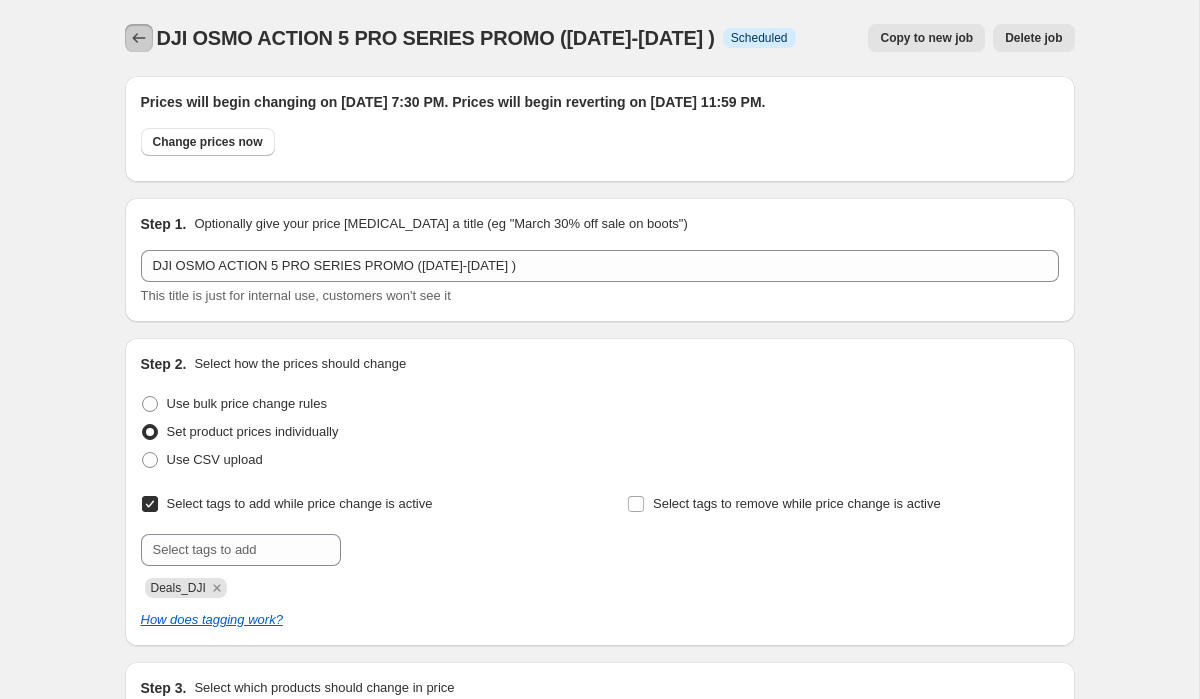 click 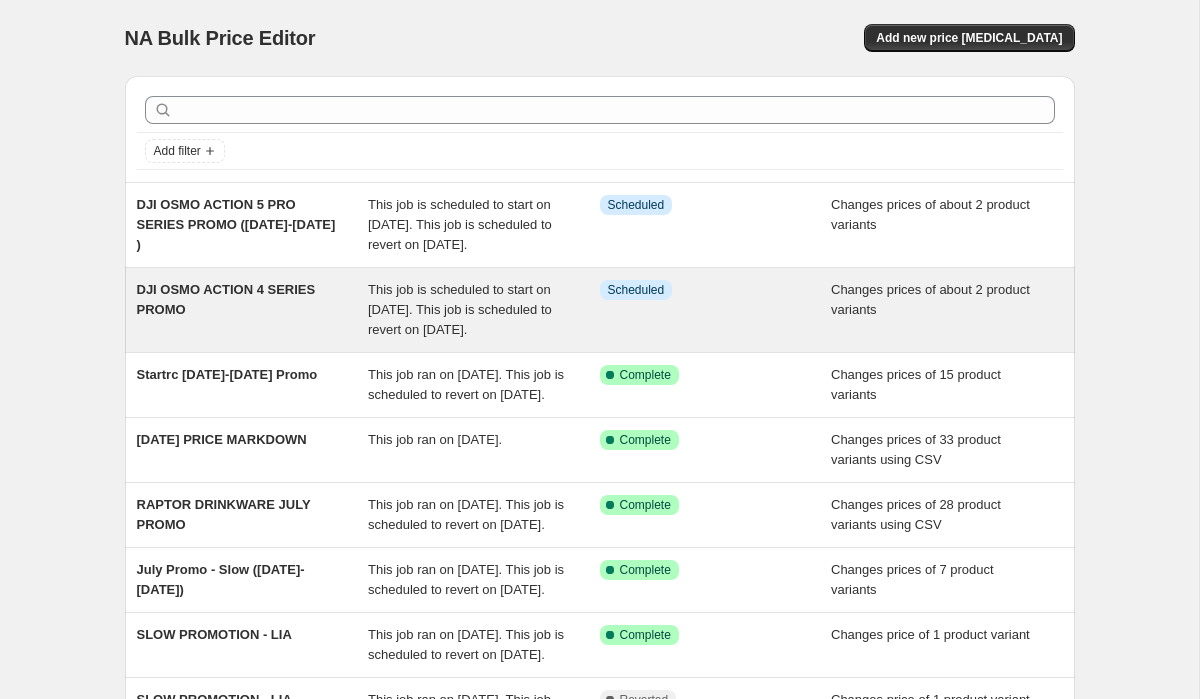 click on "DJI OSMO ACTION 4 SERIES PROMO" at bounding box center (253, 310) 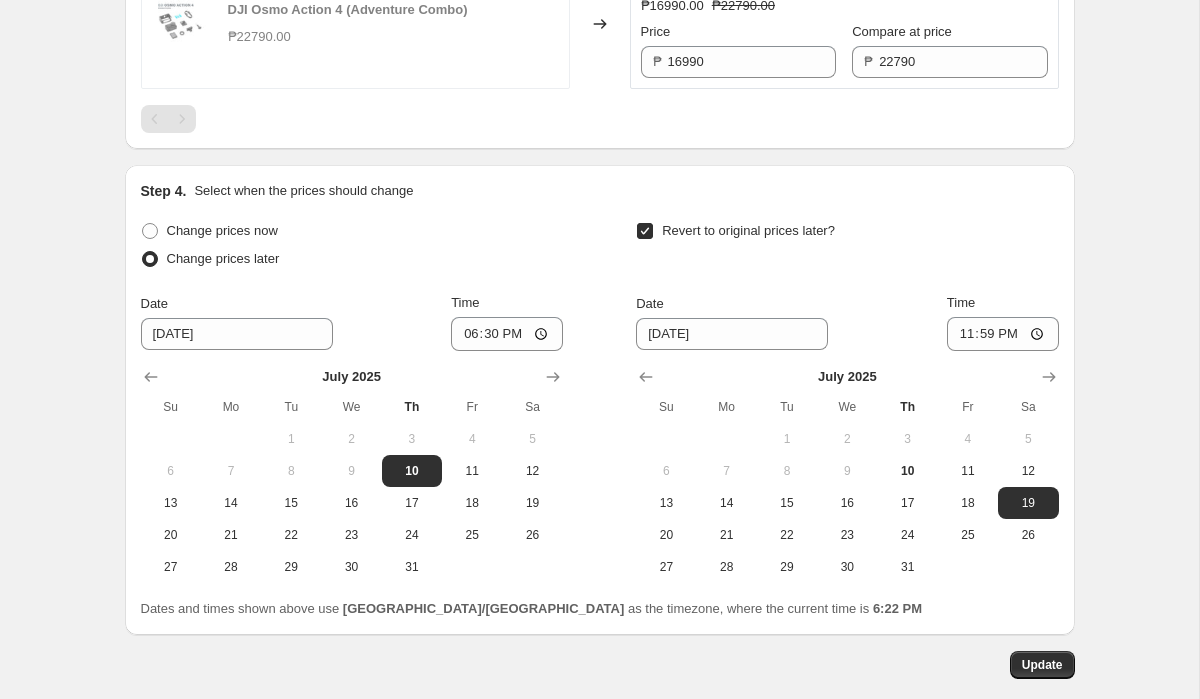 scroll, scrollTop: 1150, scrollLeft: 0, axis: vertical 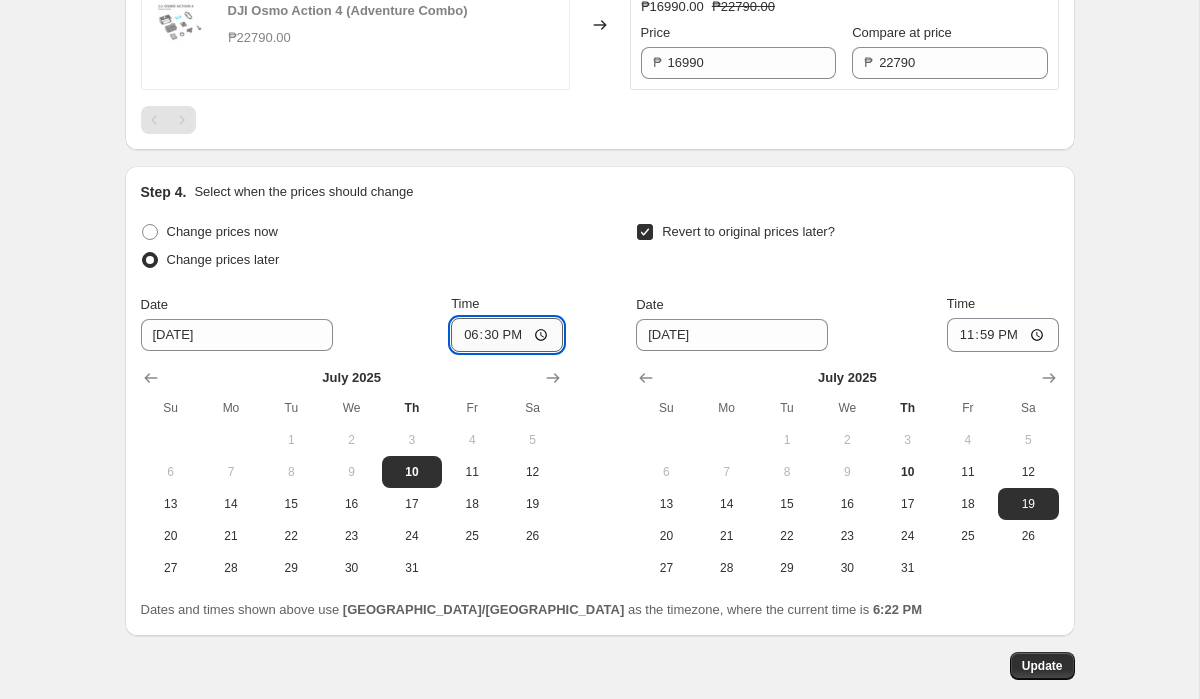 click on "18:30" at bounding box center [507, 335] 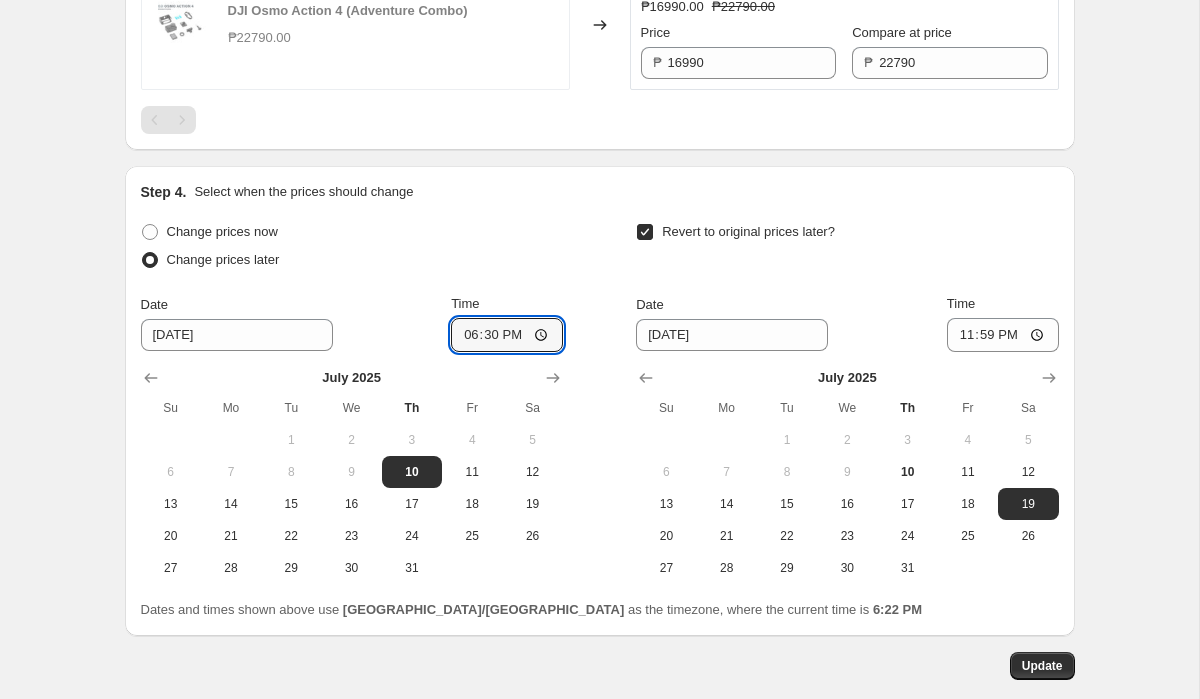 type on "19:30" 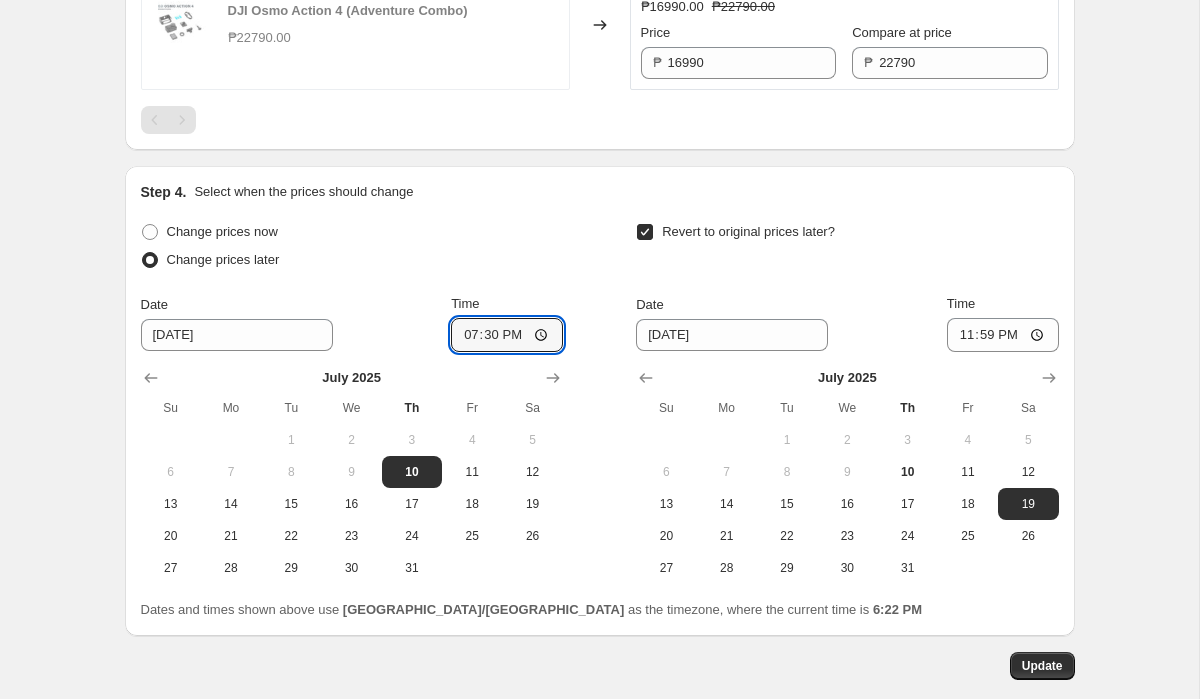 click on "Step 4. Select when the prices should change Change prices now Change prices later Date [DATE] Time 19:[DATE] Mo Tu We Th Fr Sa 1 2 3 4 5 6 7 8 9 10 11 12 13 14 15 16 17 18 19 20 21 22 23 24 25 26 27 28 29 30 31 Revert to original prices later? Date [DATE] Time 23:59 [DATE] Su Mo Tu We Th Fr Sa 1 2 3 4 5 6 7 8 9 10 11 12 13 14 15 16 17 18 19 20 21 22 23 24 25 26 27 28 29 30 31 Dates and times shown above use   [GEOGRAPHIC_DATA]/[GEOGRAPHIC_DATA]   as the timezone, where the current time is   6:22 PM" at bounding box center [600, 401] 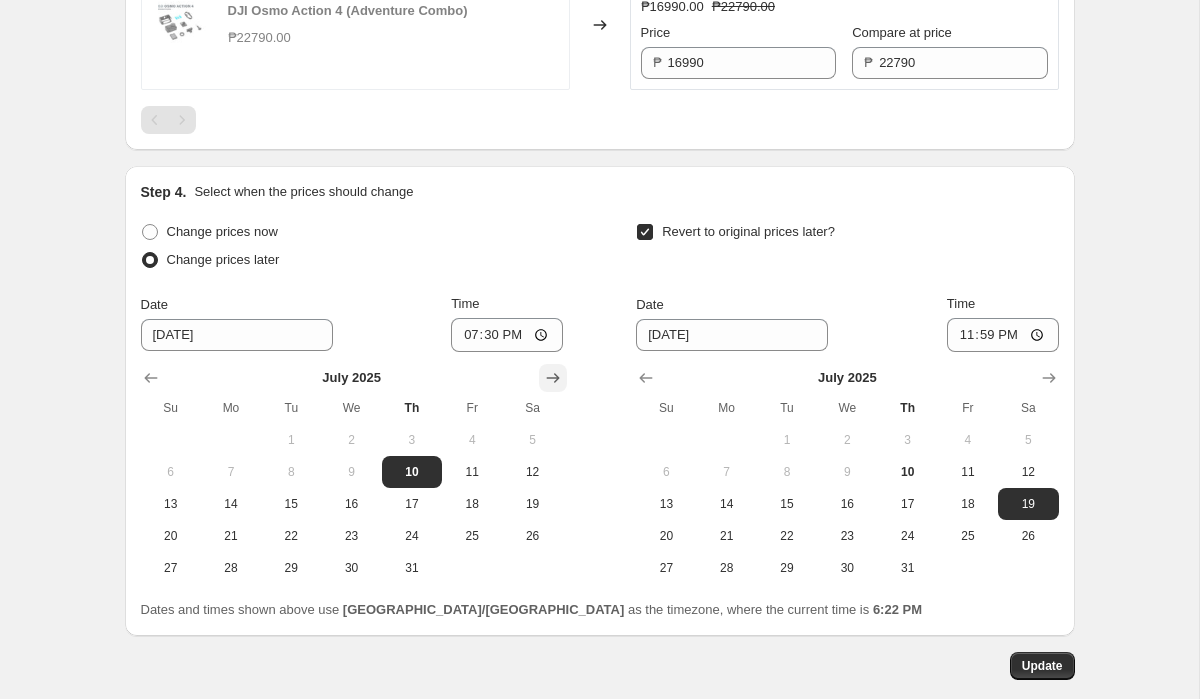 scroll, scrollTop: 1253, scrollLeft: 0, axis: vertical 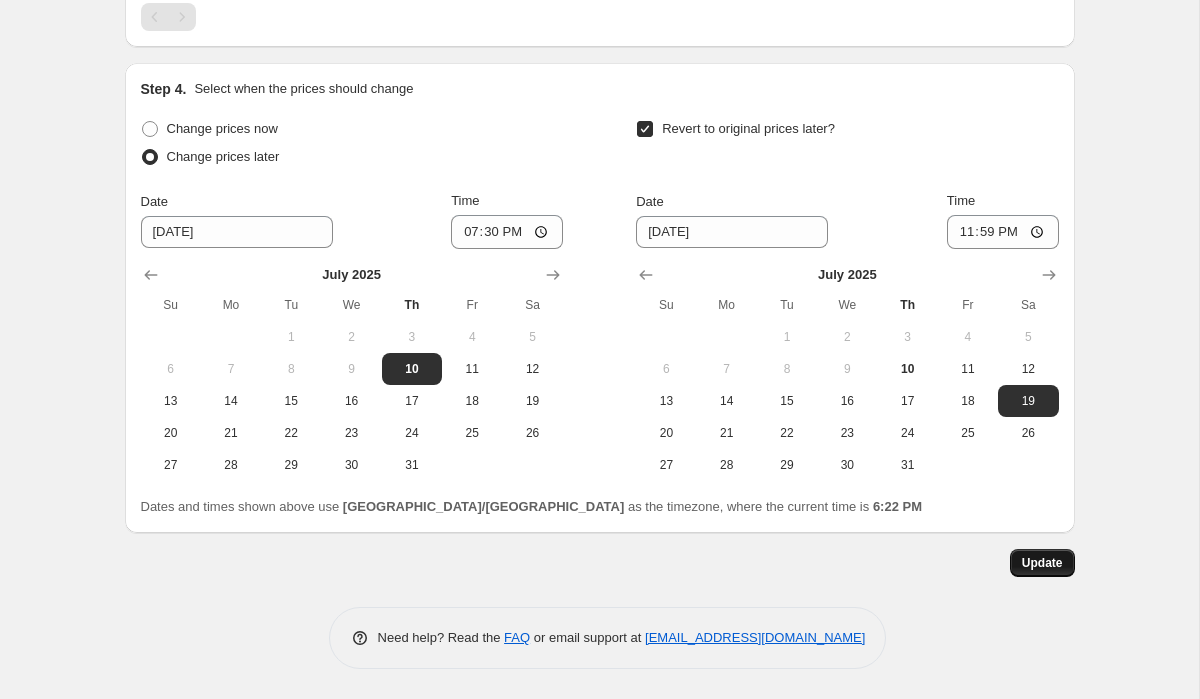 click on "Update" at bounding box center (1042, 563) 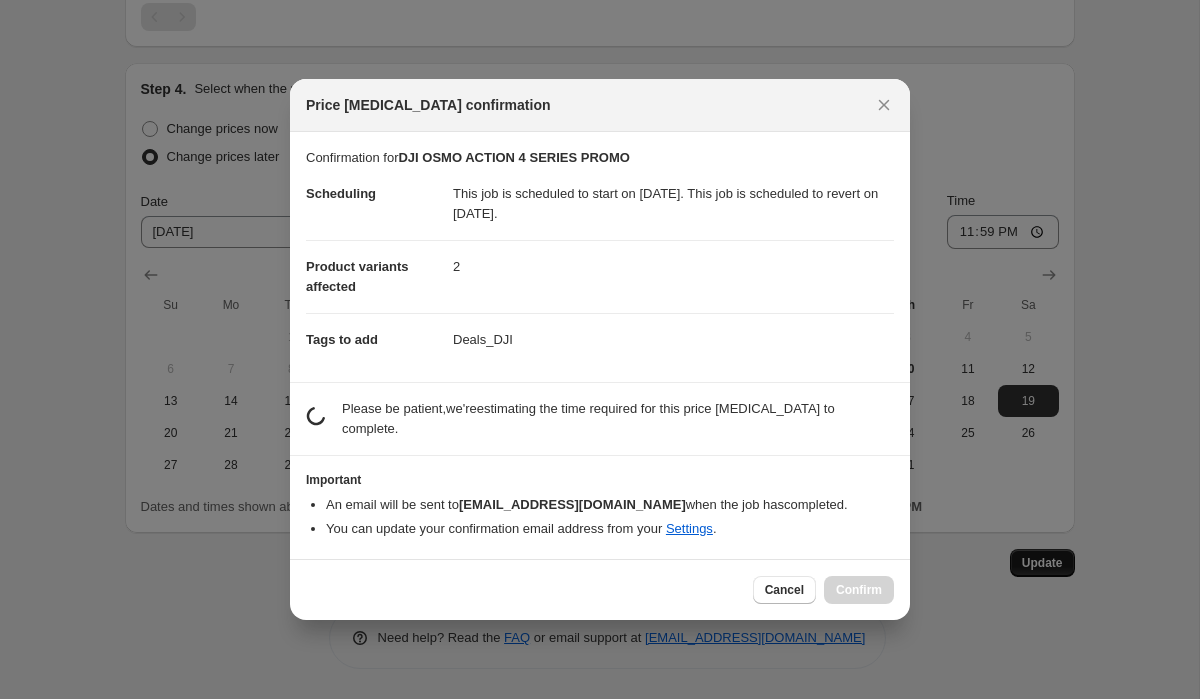 scroll, scrollTop: 0, scrollLeft: 0, axis: both 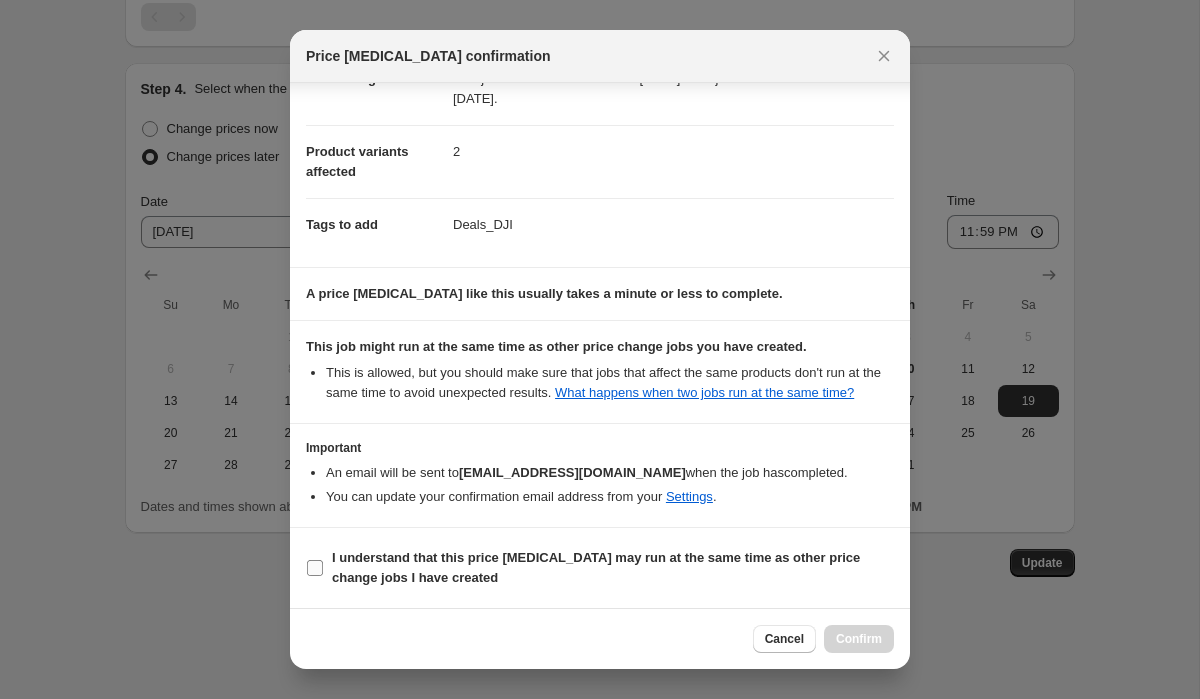 click on "I understand that this price [MEDICAL_DATA] may run at the same time as other price change jobs I have created" at bounding box center [613, 568] 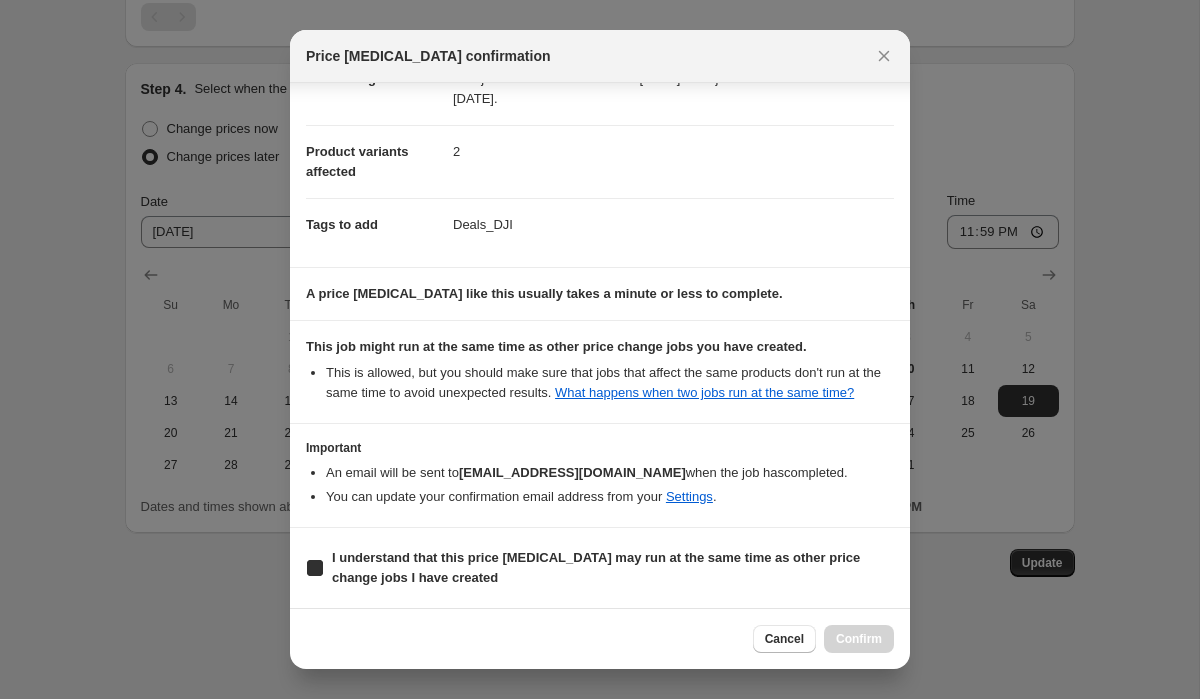 checkbox on "true" 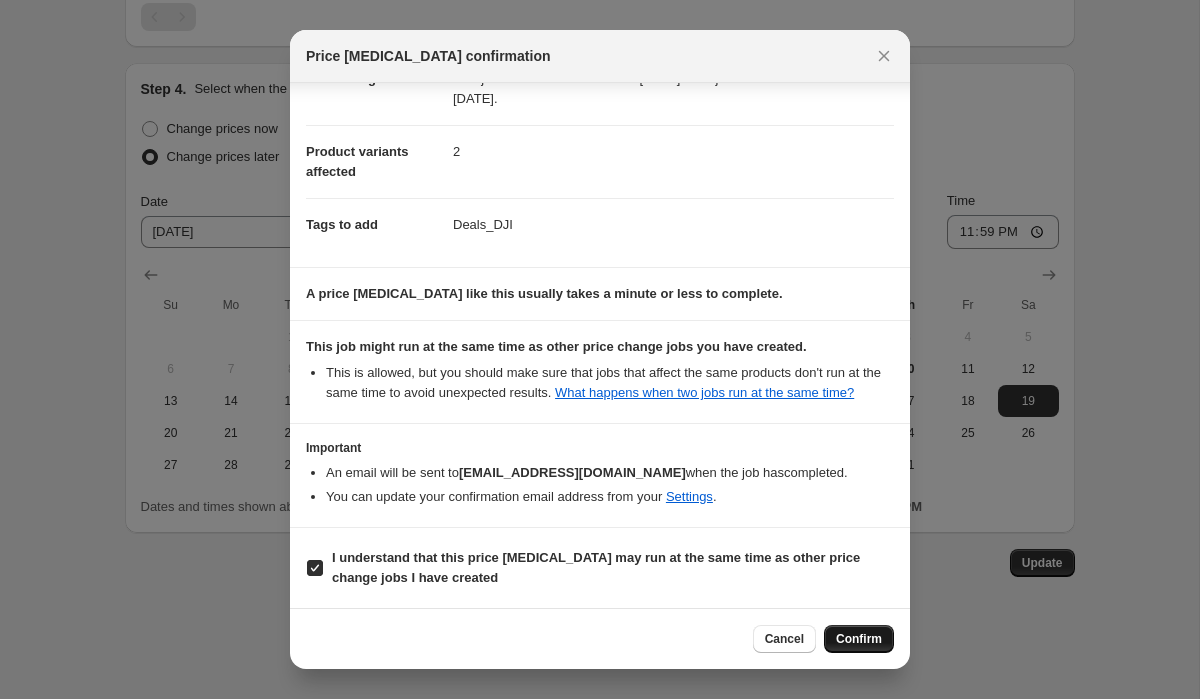click on "Confirm" at bounding box center [859, 639] 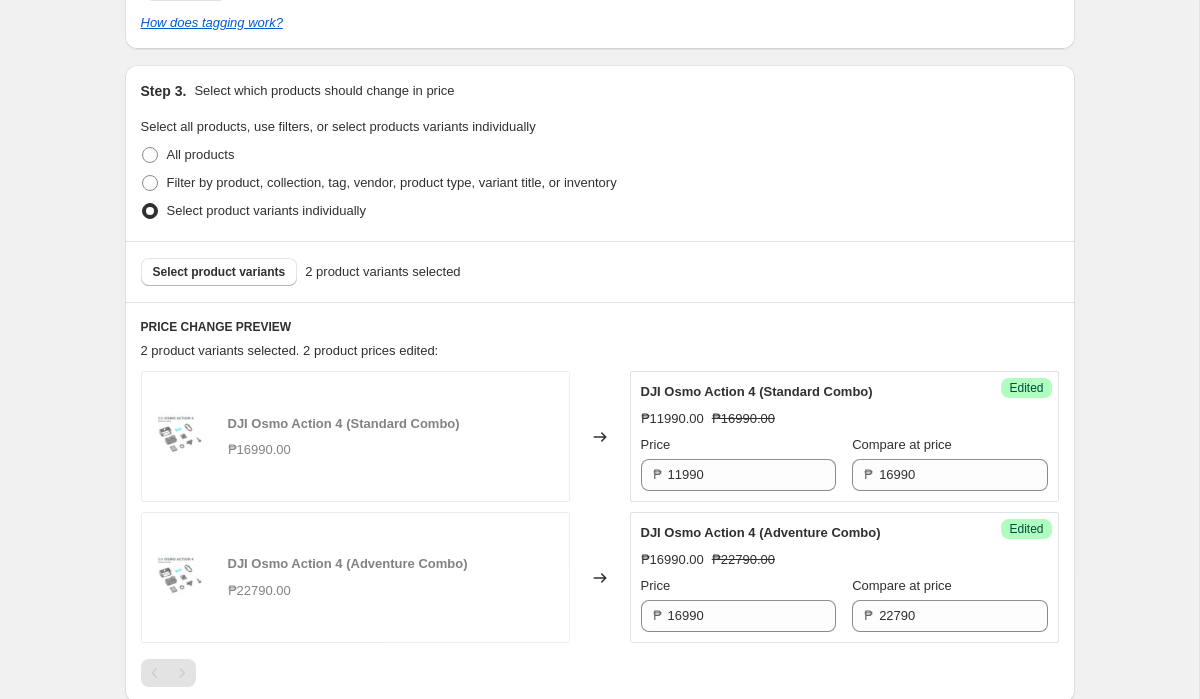 scroll, scrollTop: 0, scrollLeft: 0, axis: both 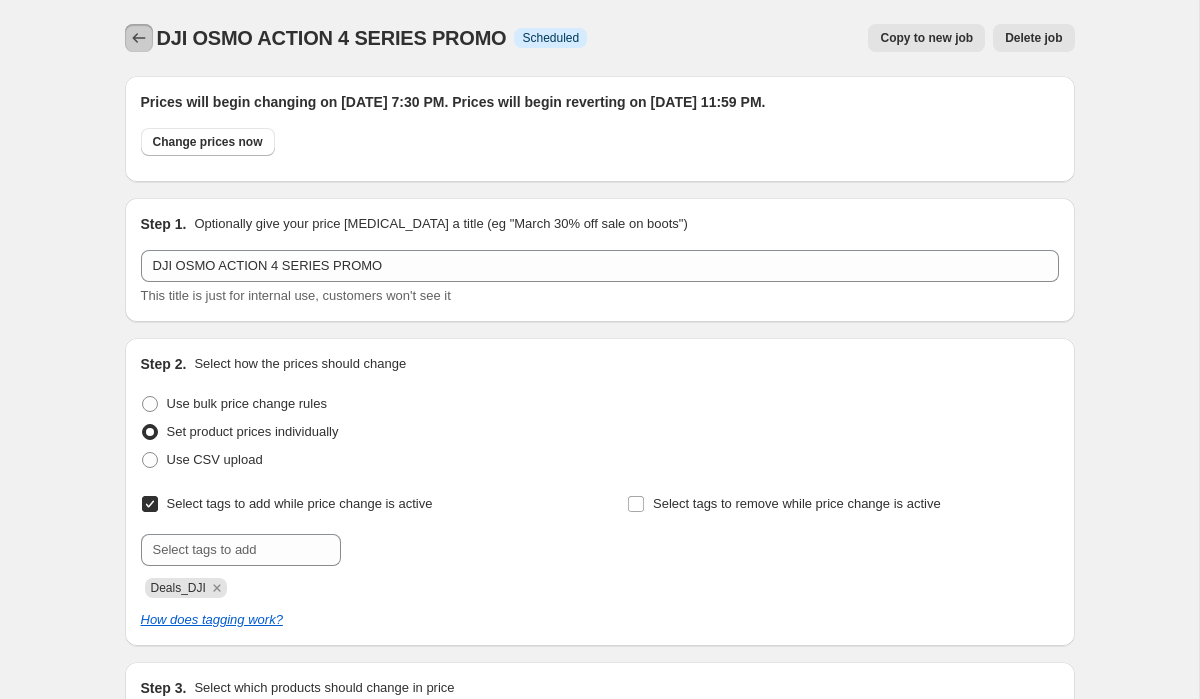 click 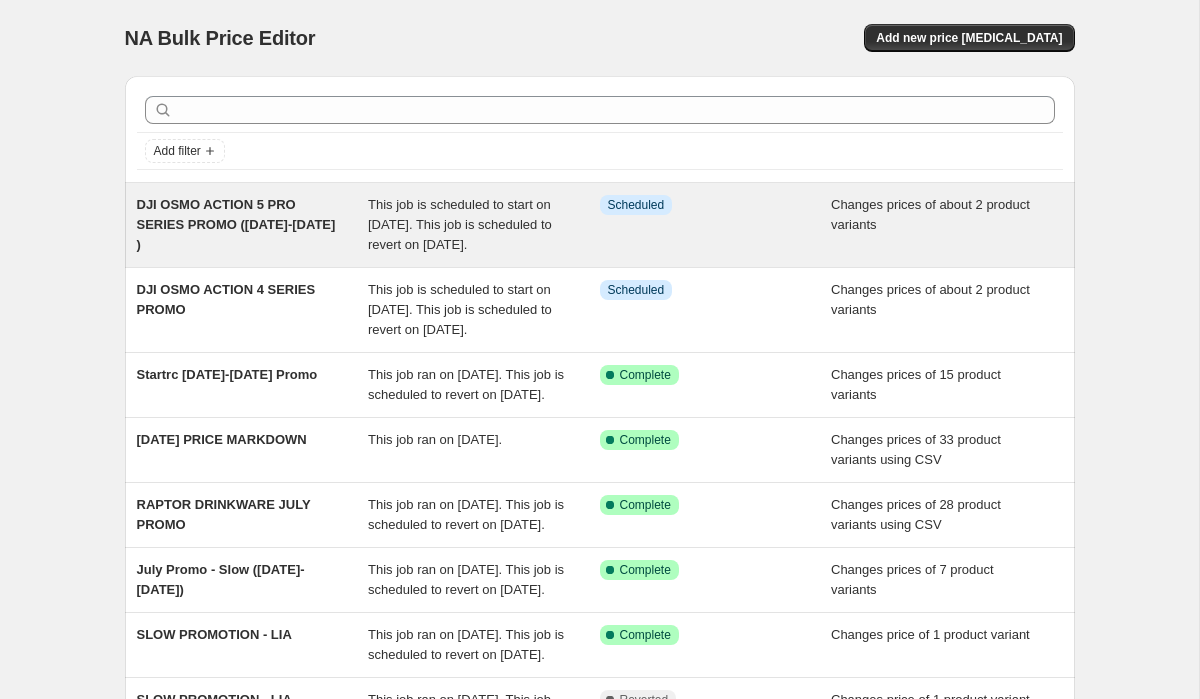 click on "DJI OSMO ACTION 5 PRO SERIES PROMO ([DATE]-[DATE] )" at bounding box center (236, 224) 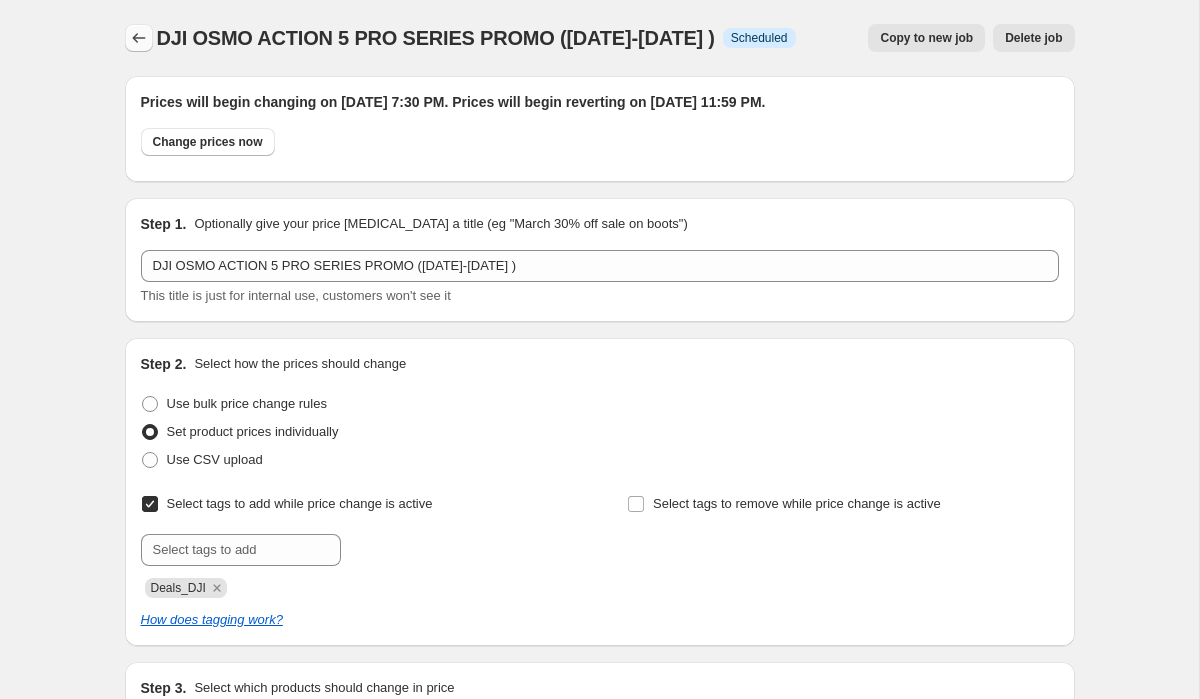 click 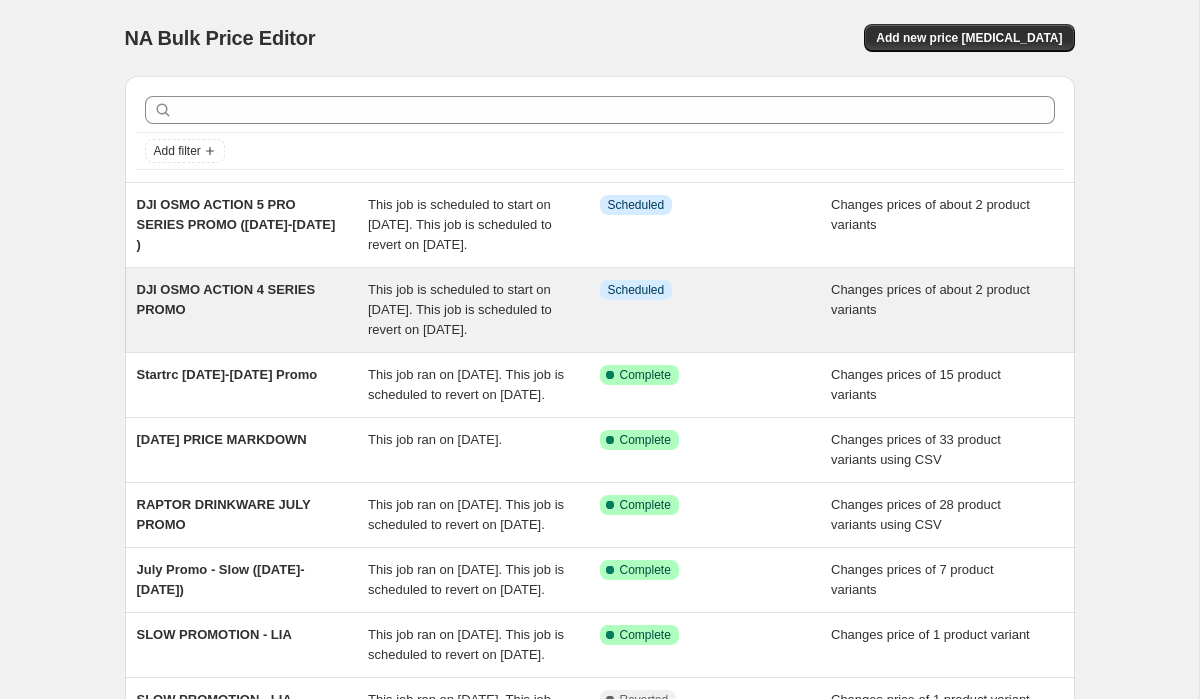 click on "DJI OSMO ACTION 4 SERIES PROMO" at bounding box center (253, 310) 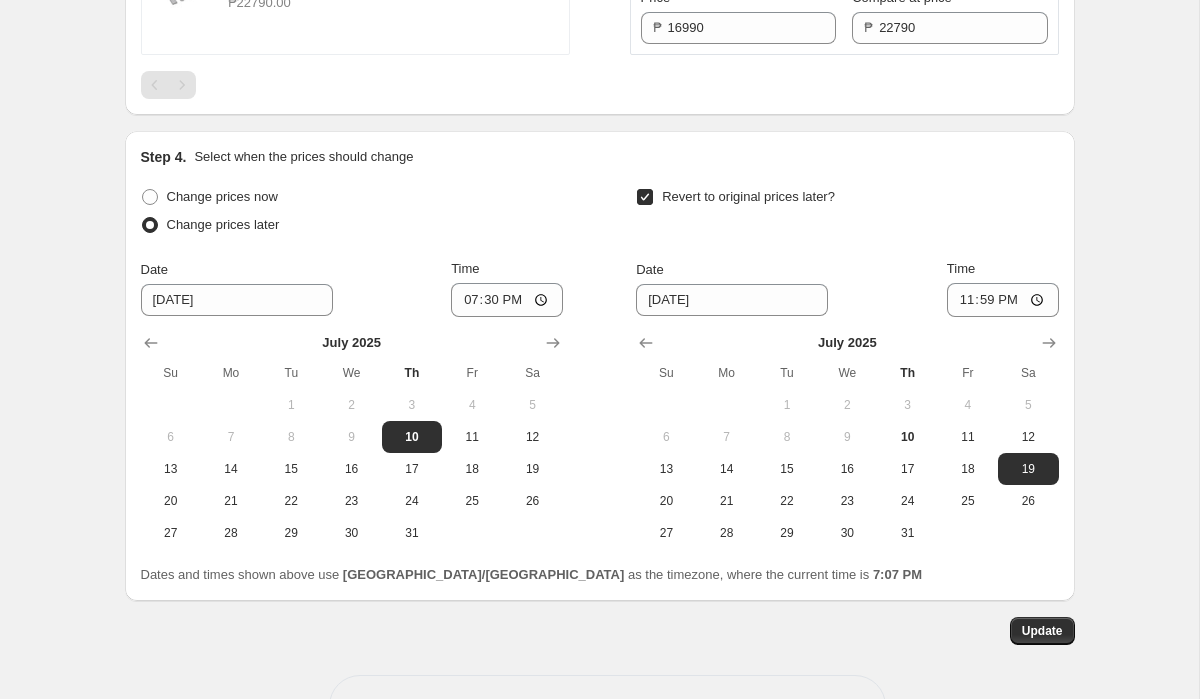 scroll, scrollTop: 1253, scrollLeft: 0, axis: vertical 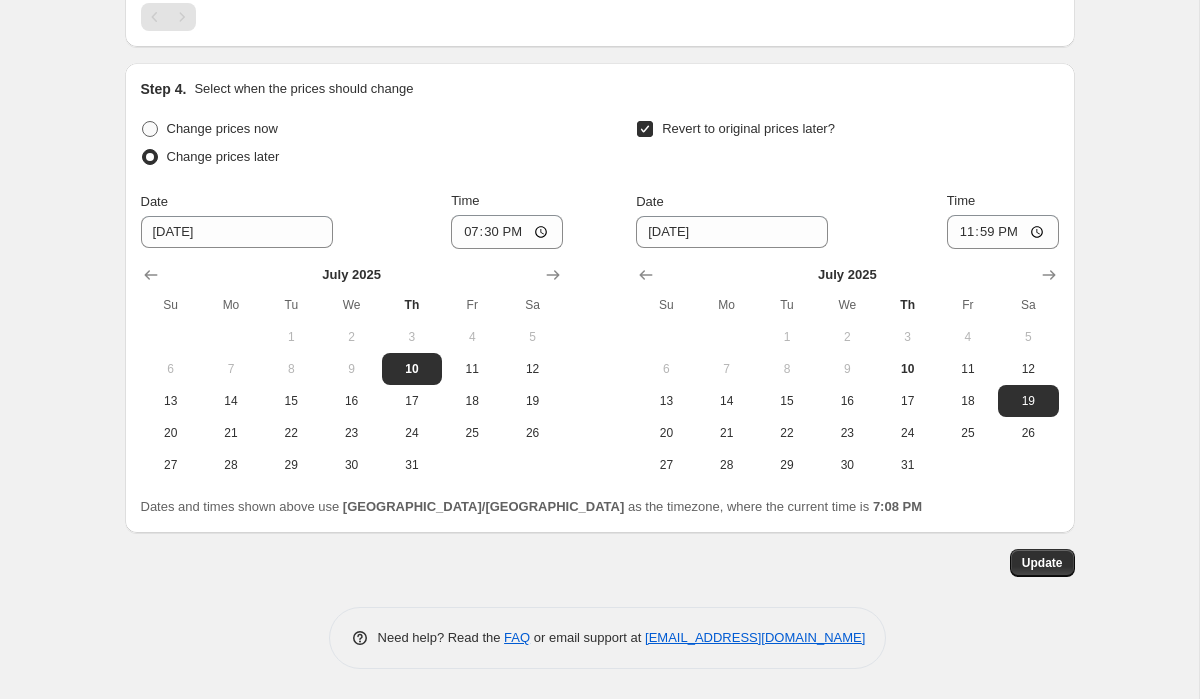 click on "Change prices now" at bounding box center (222, 128) 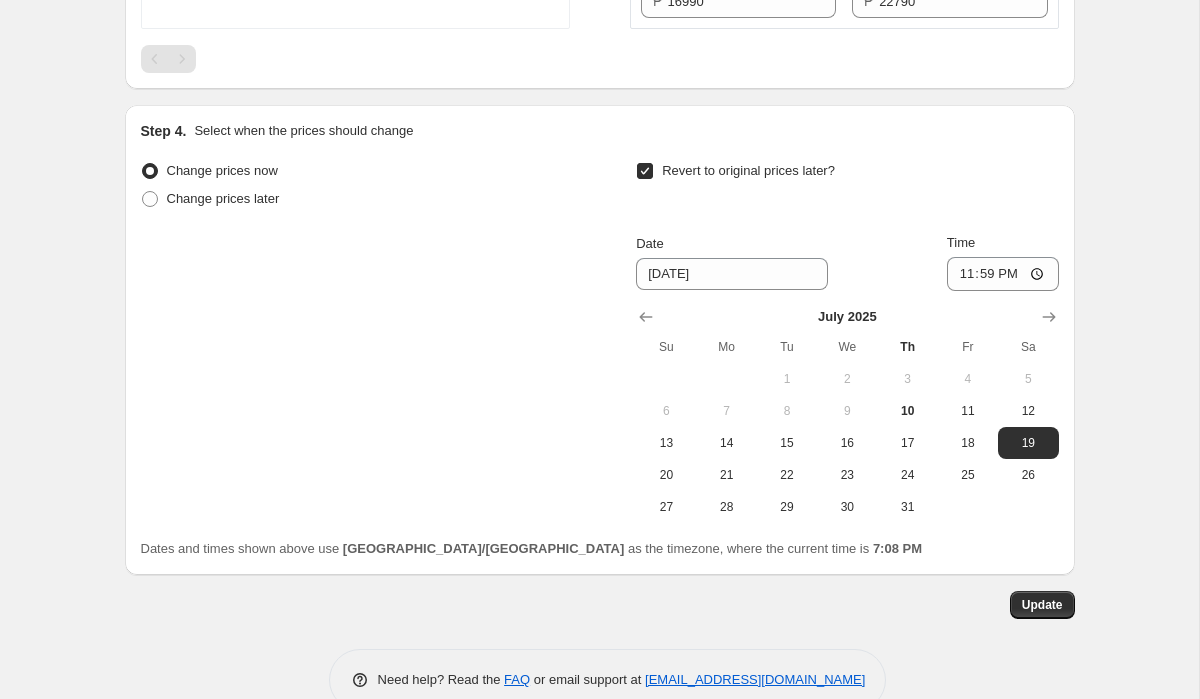 scroll, scrollTop: 1253, scrollLeft: 0, axis: vertical 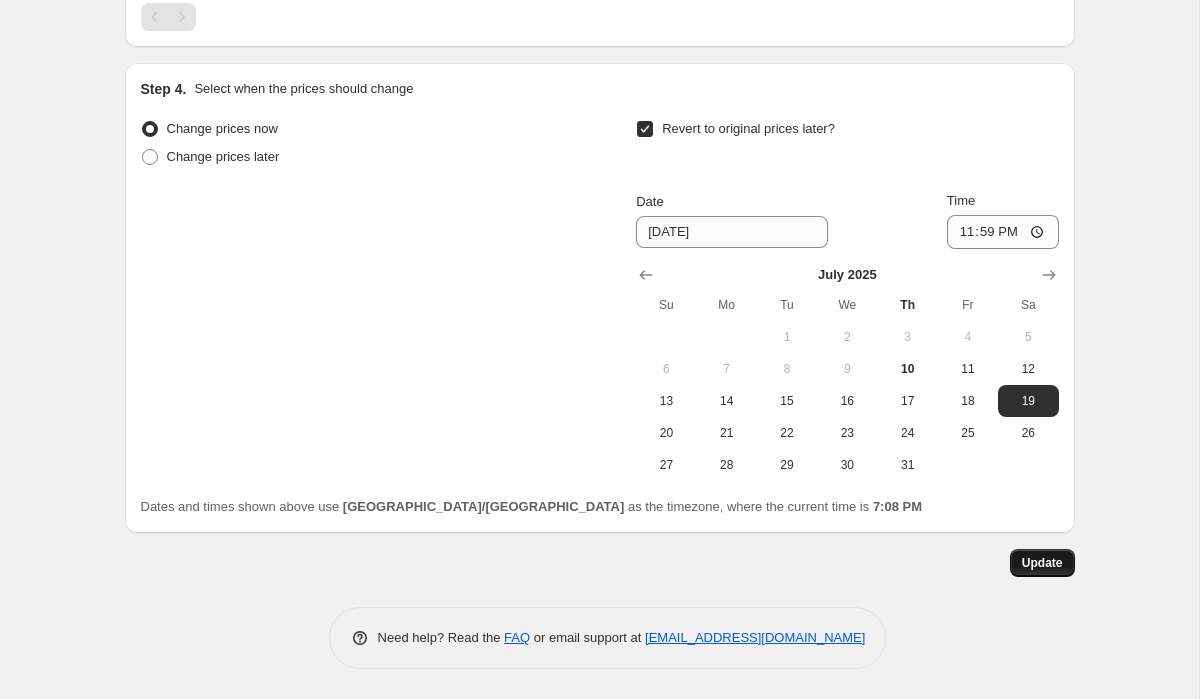 click on "Update" at bounding box center [1042, 563] 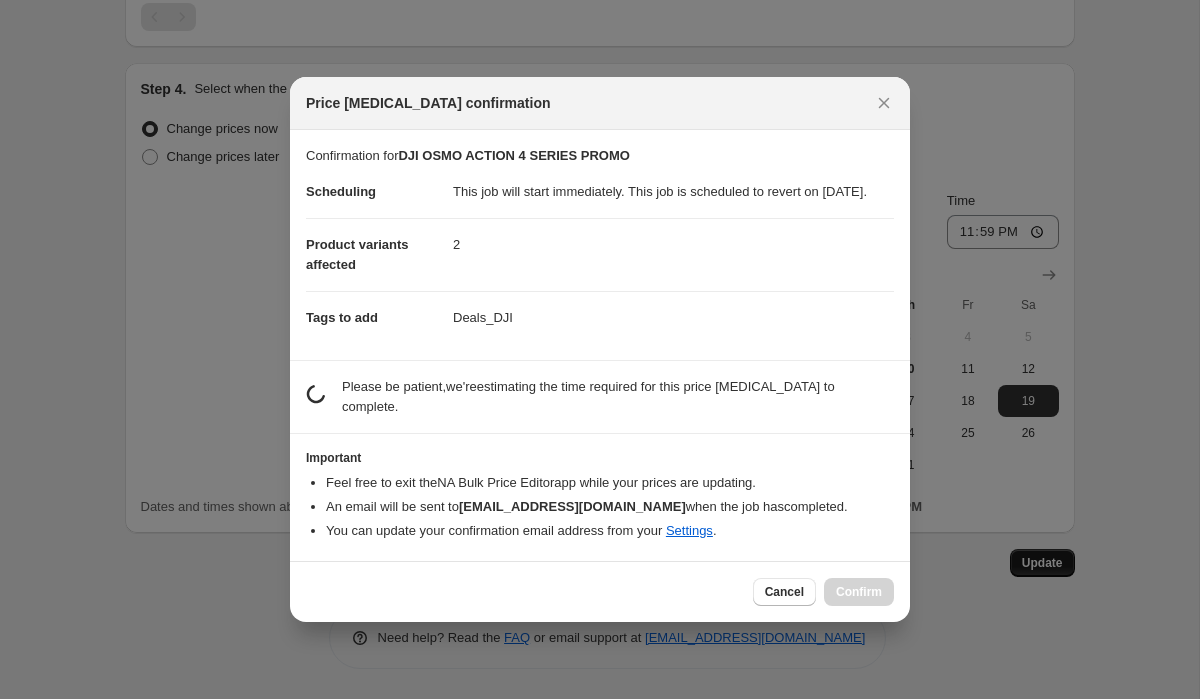 scroll, scrollTop: 0, scrollLeft: 0, axis: both 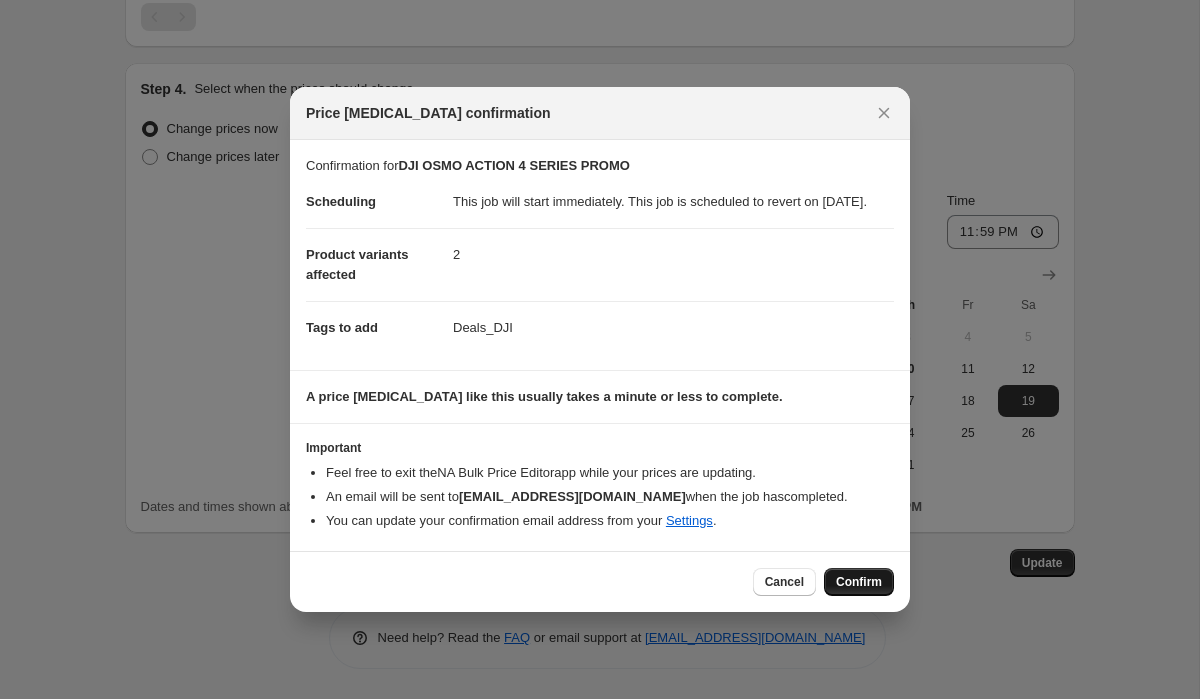click on "Confirm" at bounding box center [859, 582] 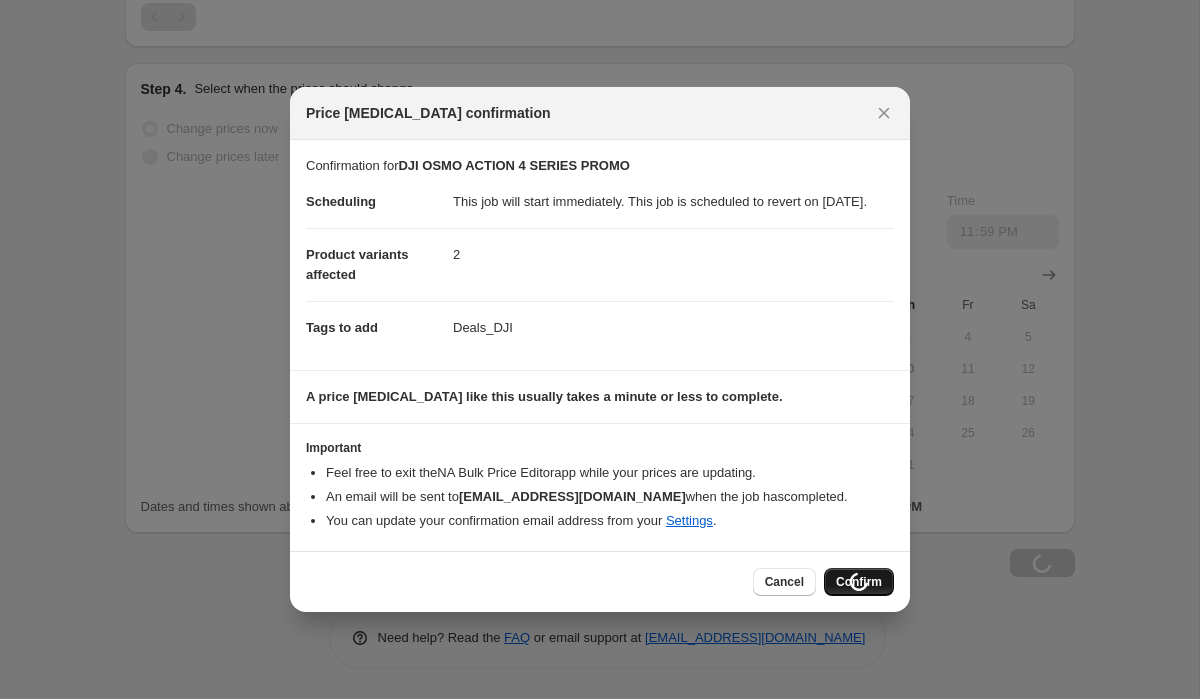 scroll, scrollTop: 1199, scrollLeft: 0, axis: vertical 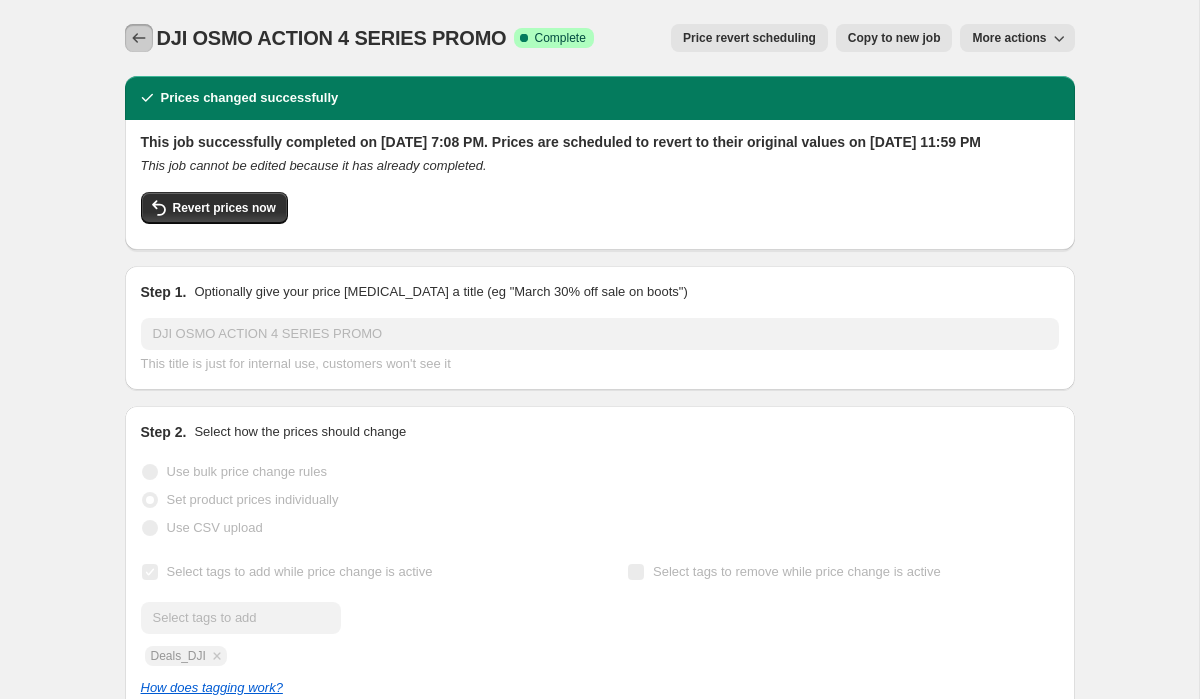 click 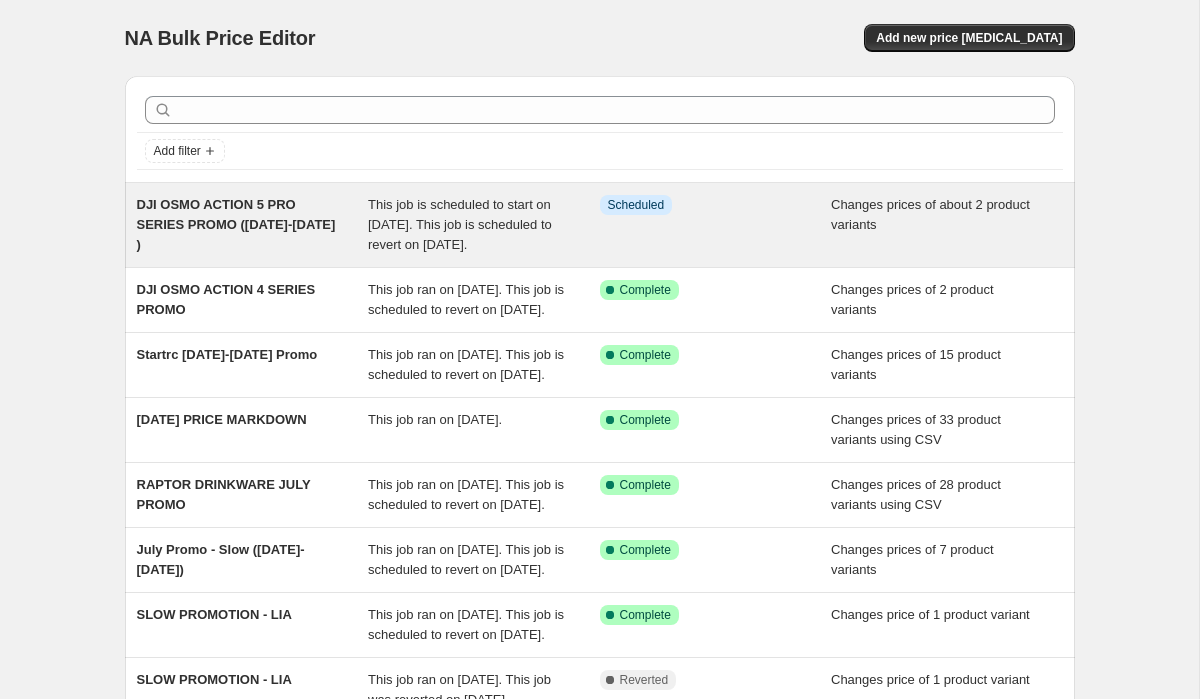 click on "DJI OSMO ACTION 5 PRO SERIES PROMO ([DATE]-[DATE] )" at bounding box center [253, 225] 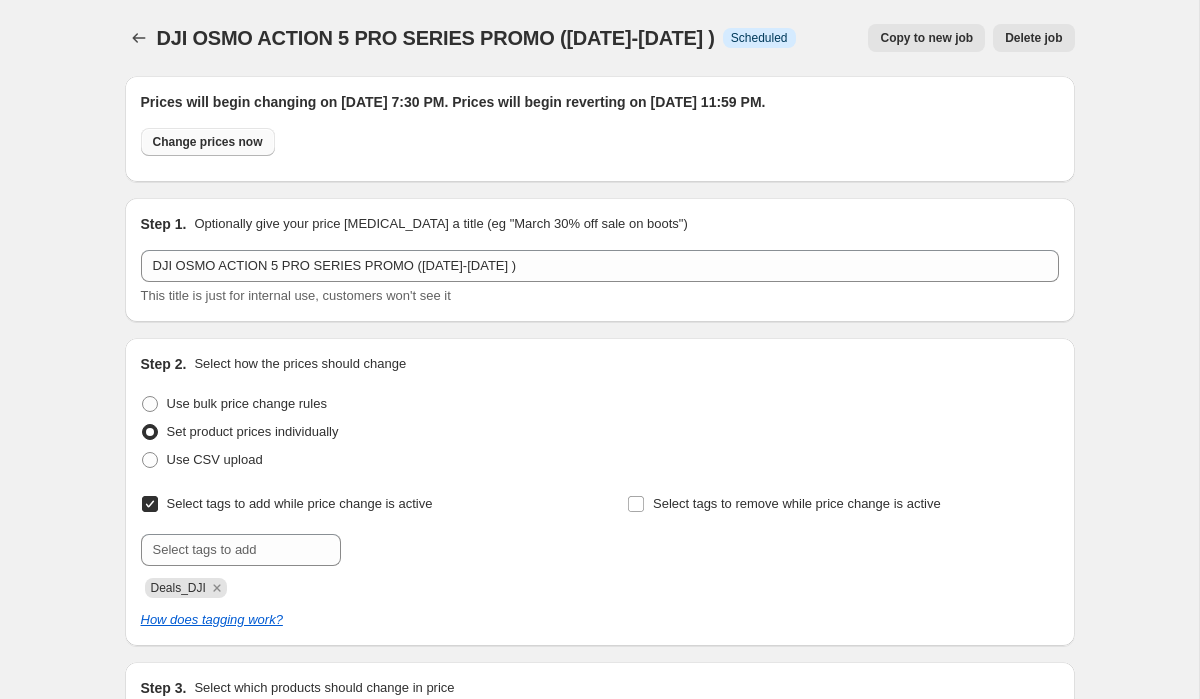 click on "Change prices now" at bounding box center (208, 142) 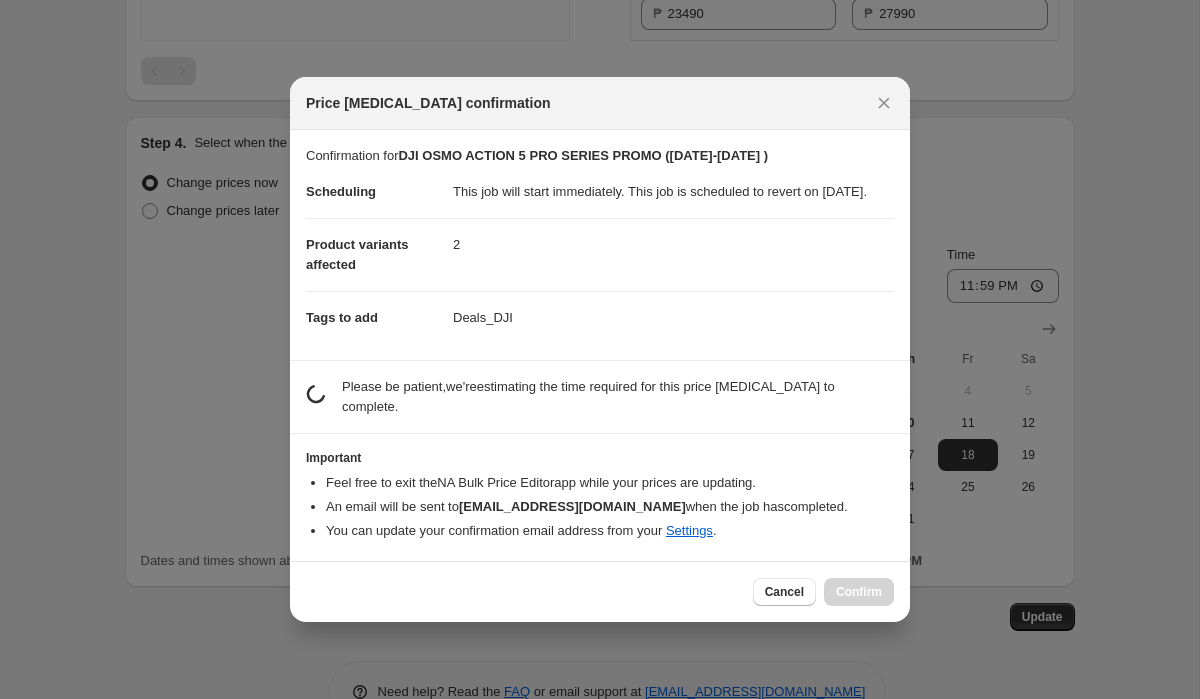 scroll, scrollTop: 0, scrollLeft: 0, axis: both 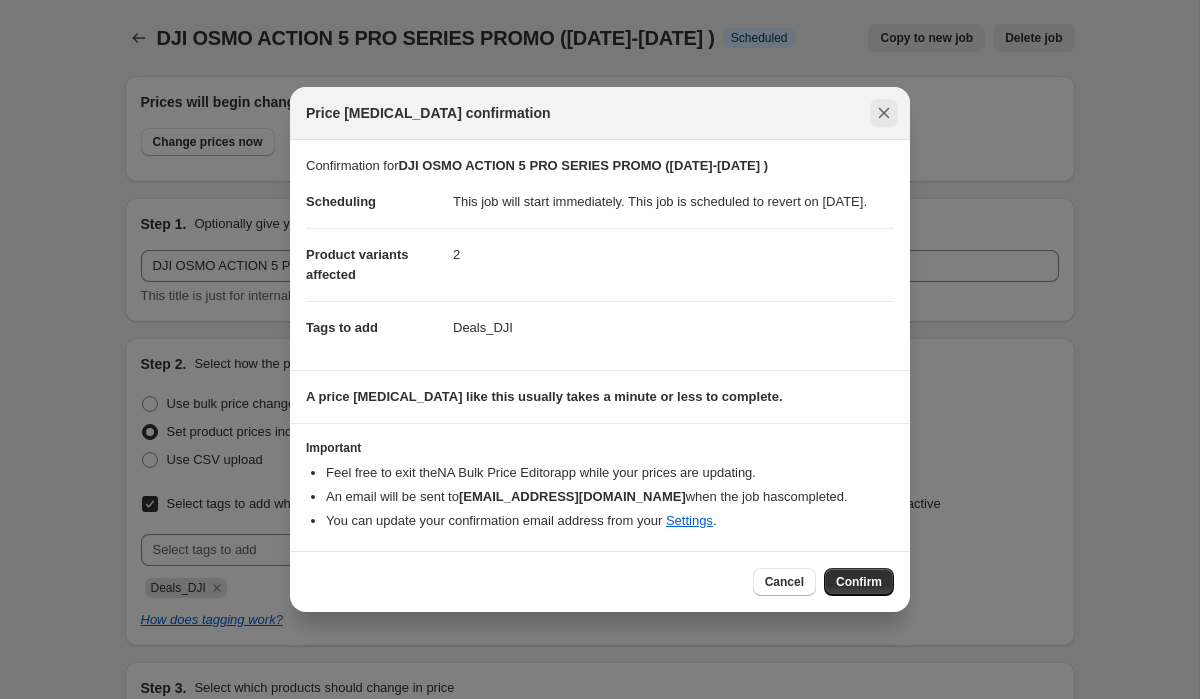 click 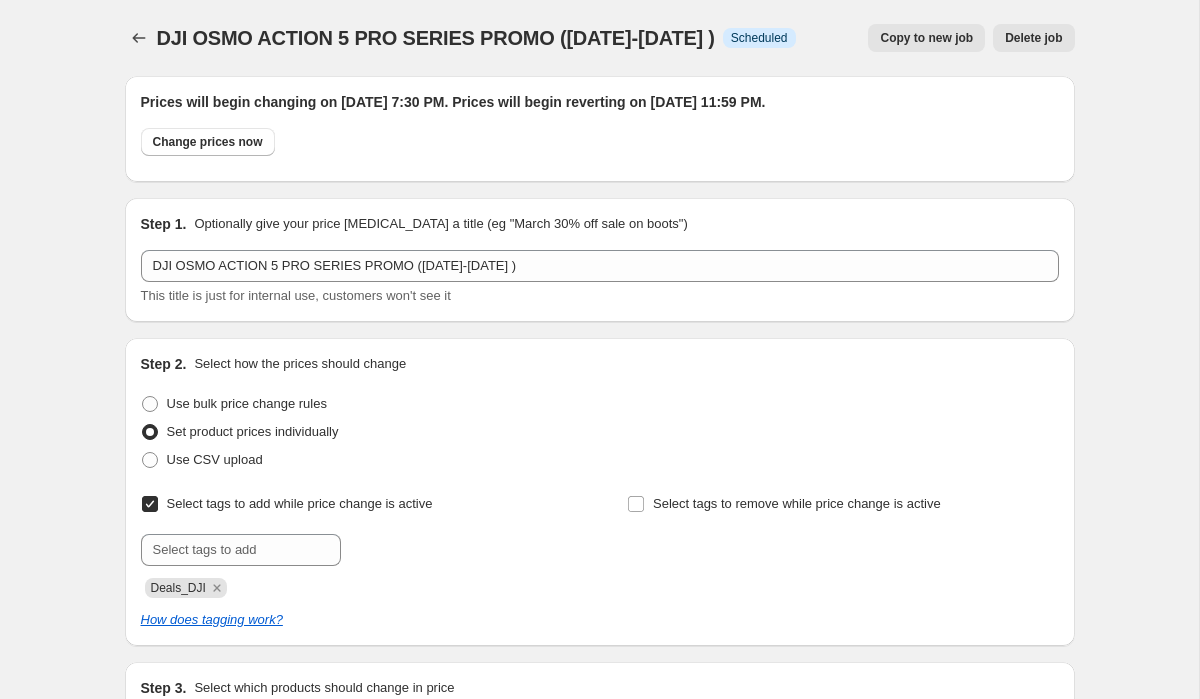 radio on "false" 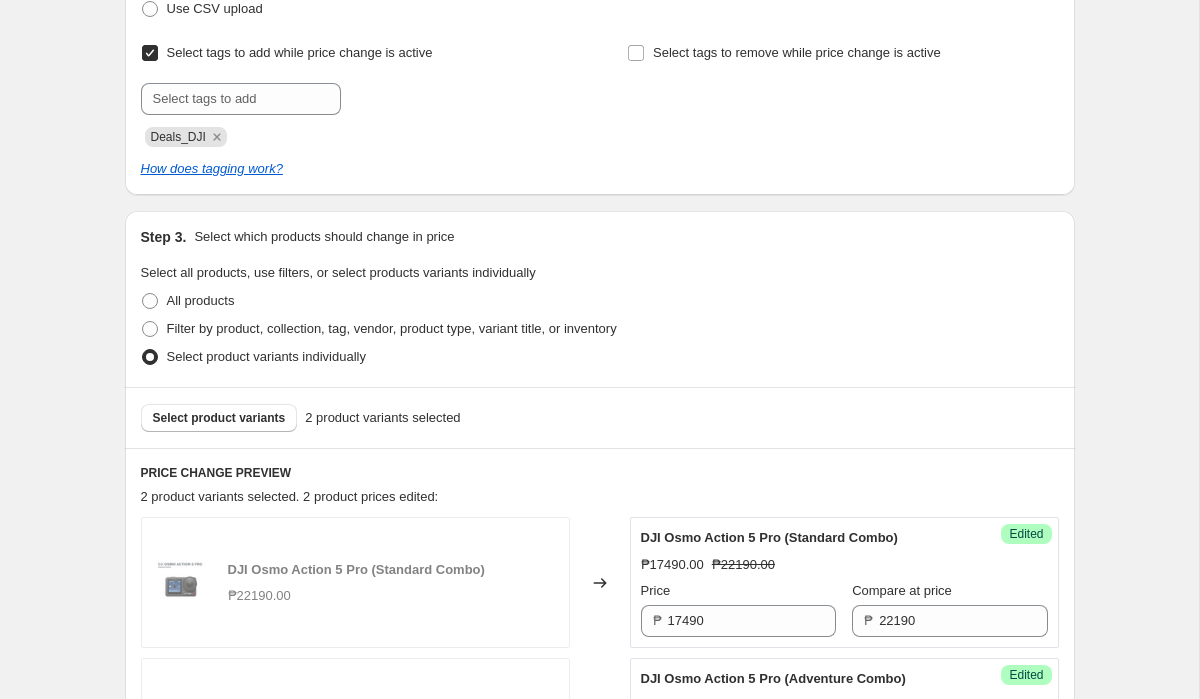 scroll, scrollTop: 1253, scrollLeft: 0, axis: vertical 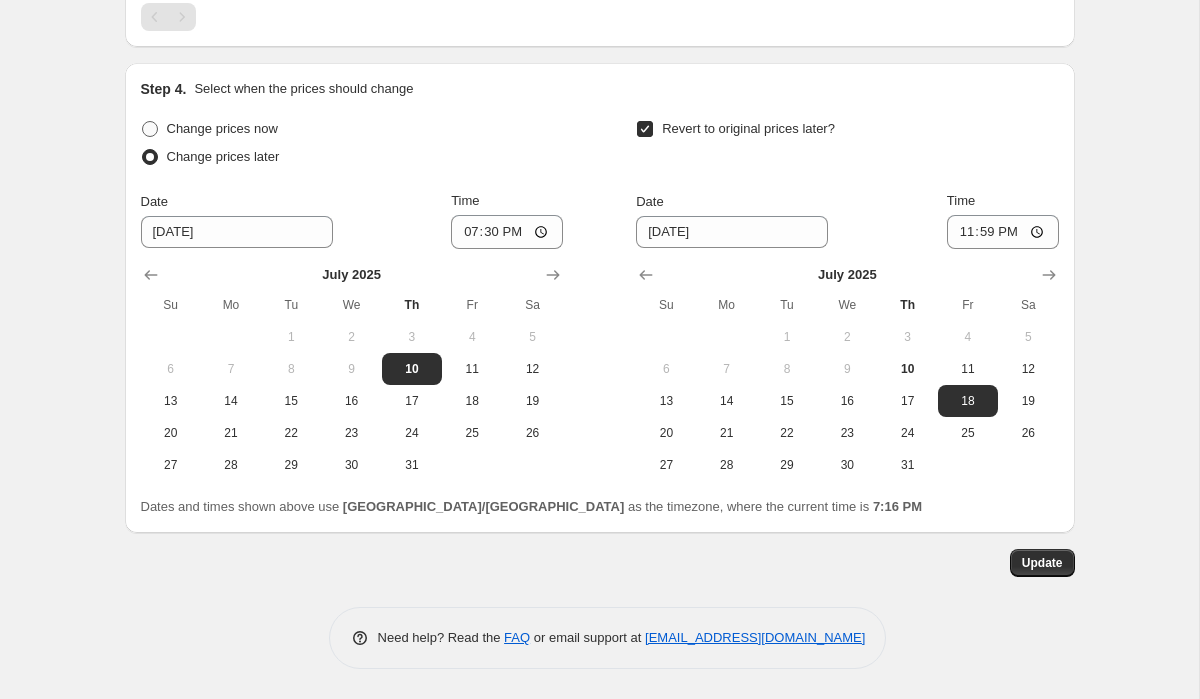 click on "Change prices now" at bounding box center (222, 128) 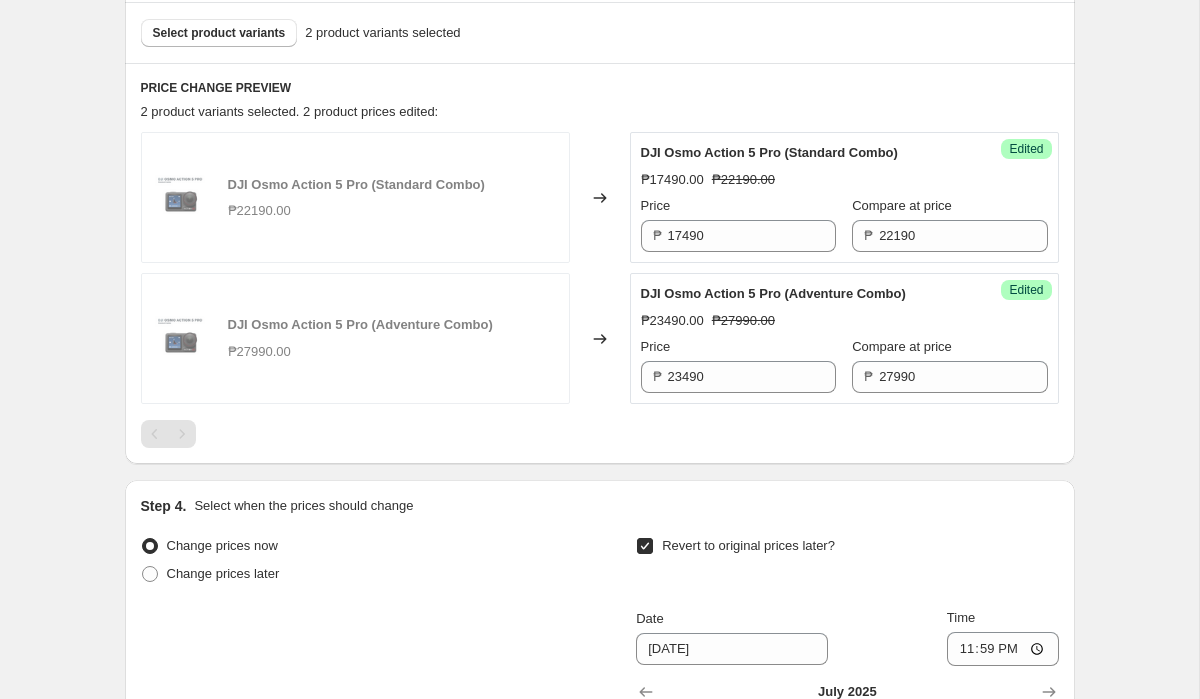 scroll, scrollTop: 829, scrollLeft: 0, axis: vertical 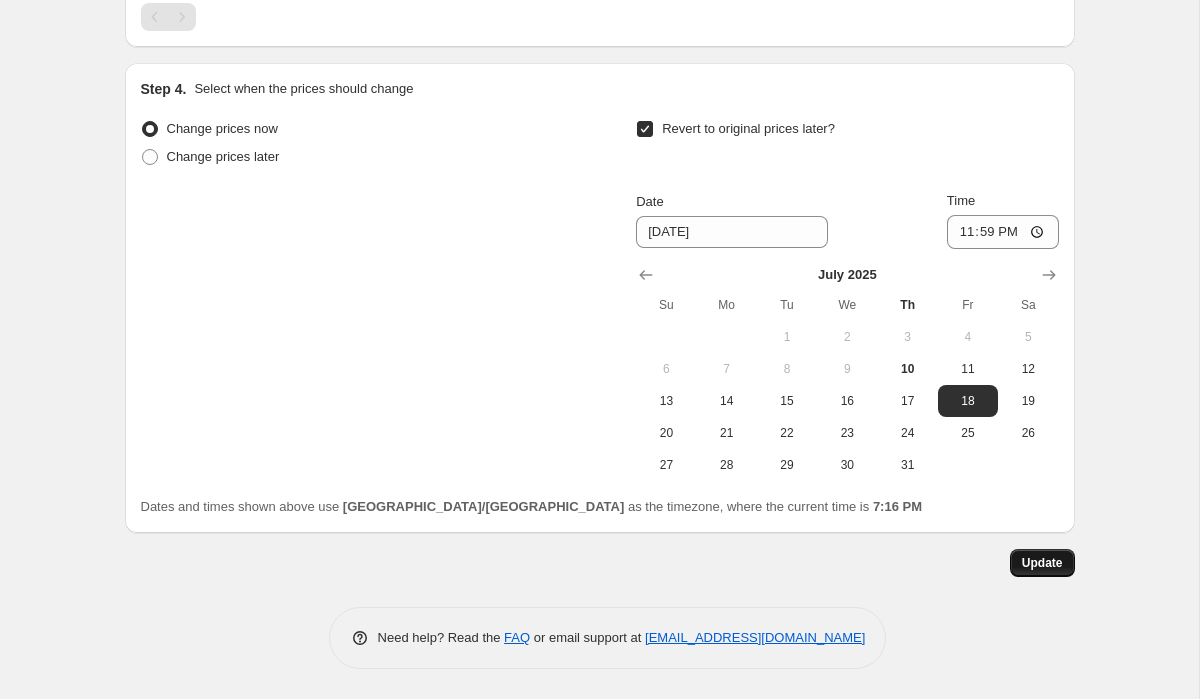 click on "Update" at bounding box center [1042, 563] 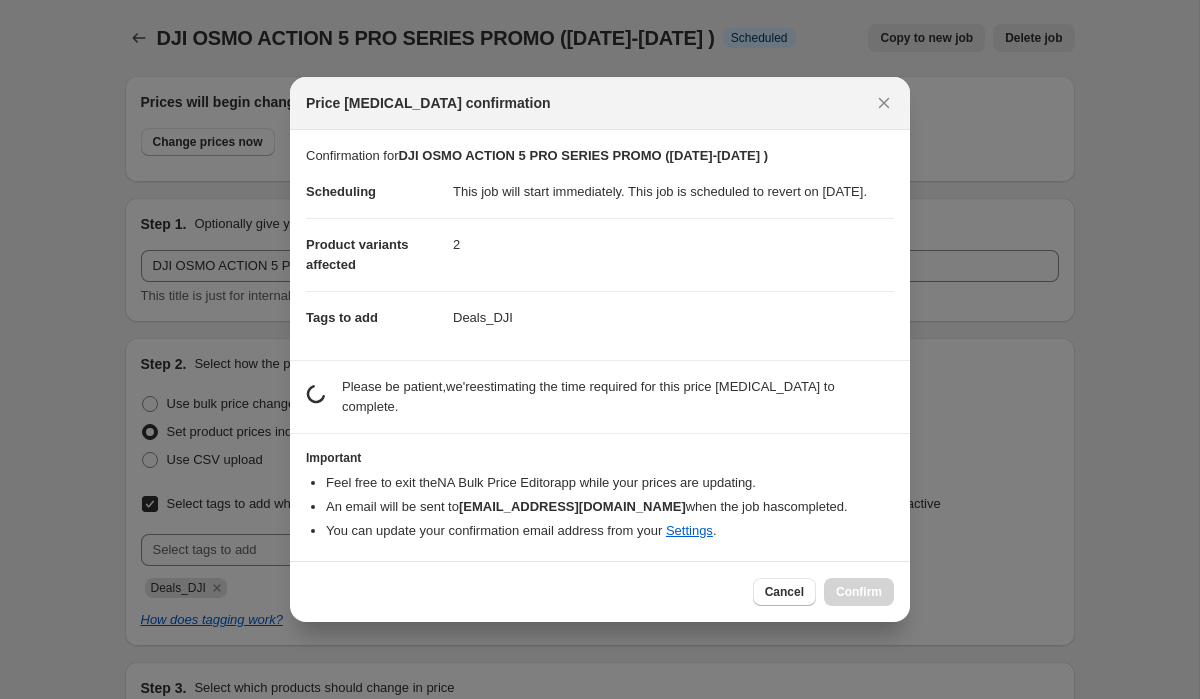 scroll, scrollTop: 1253, scrollLeft: 0, axis: vertical 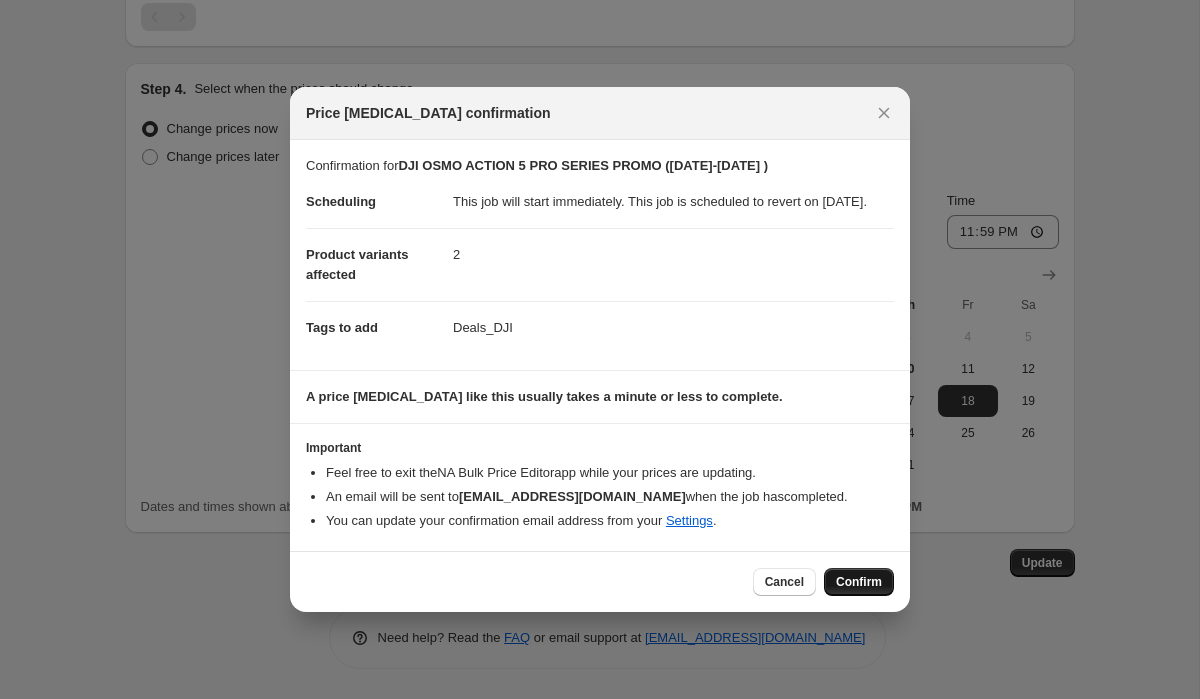 click on "Confirm" at bounding box center [859, 582] 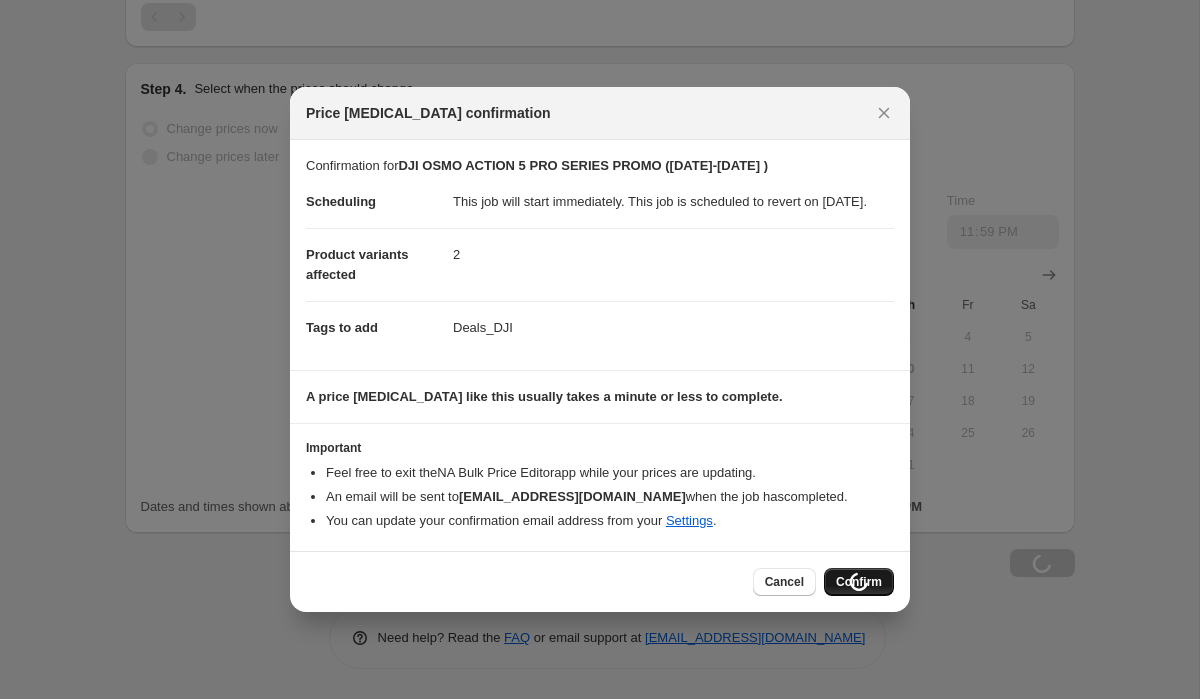 scroll, scrollTop: 1199, scrollLeft: 0, axis: vertical 